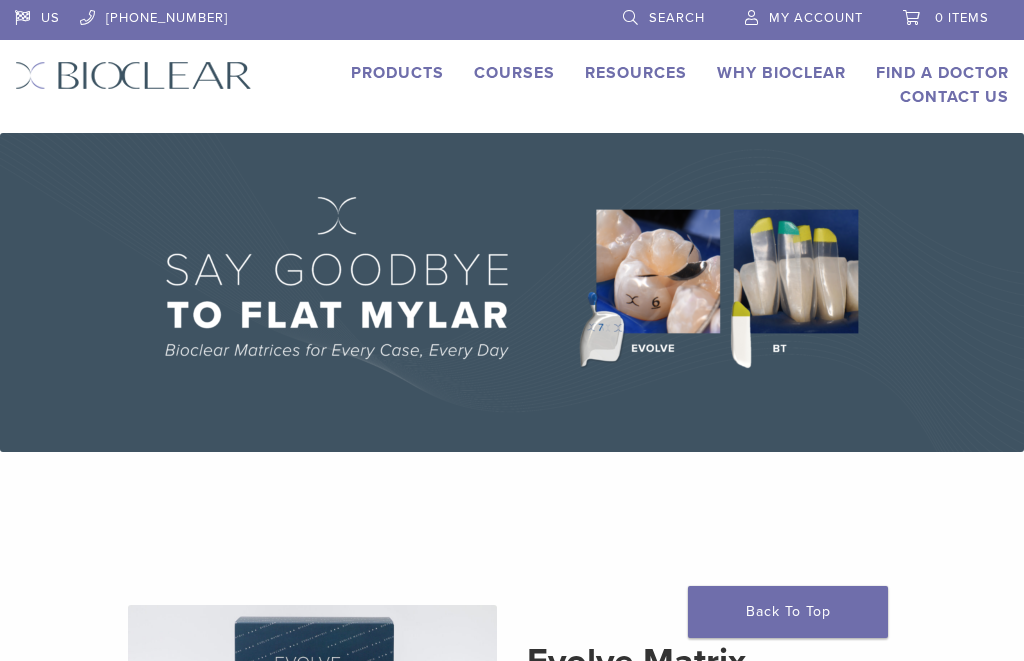 scroll, scrollTop: 0, scrollLeft: 0, axis: both 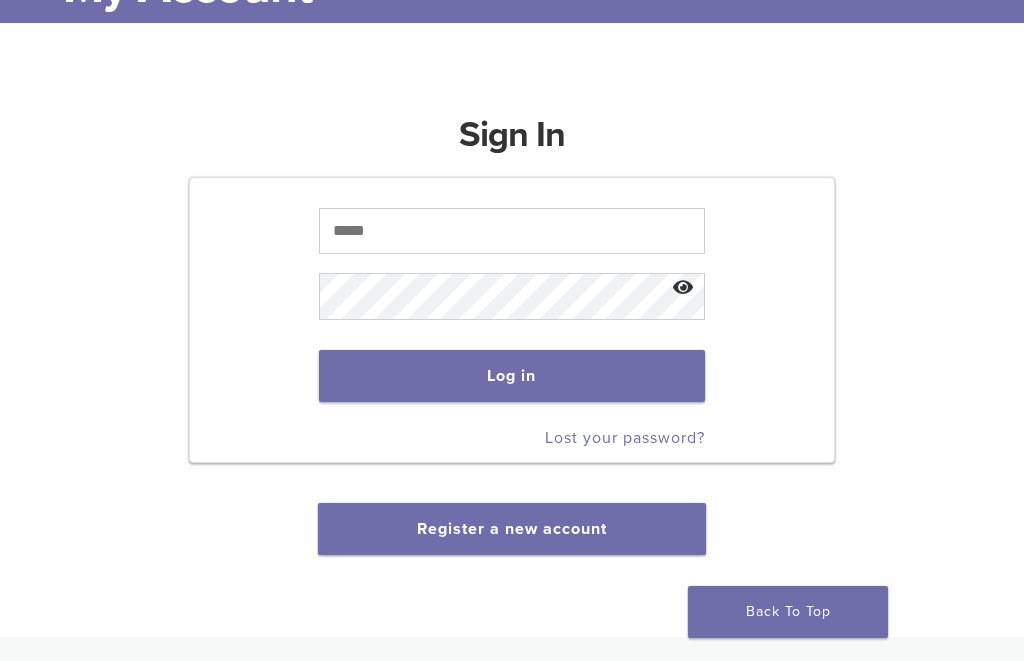 click on "Register a new account" at bounding box center (512, 529) 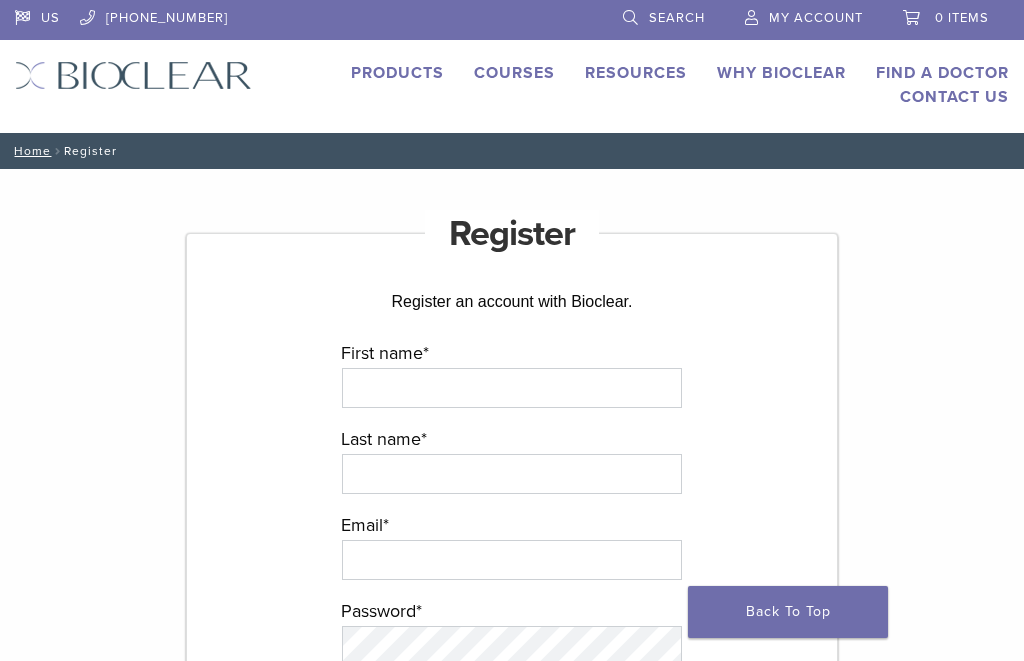 scroll, scrollTop: 0, scrollLeft: 0, axis: both 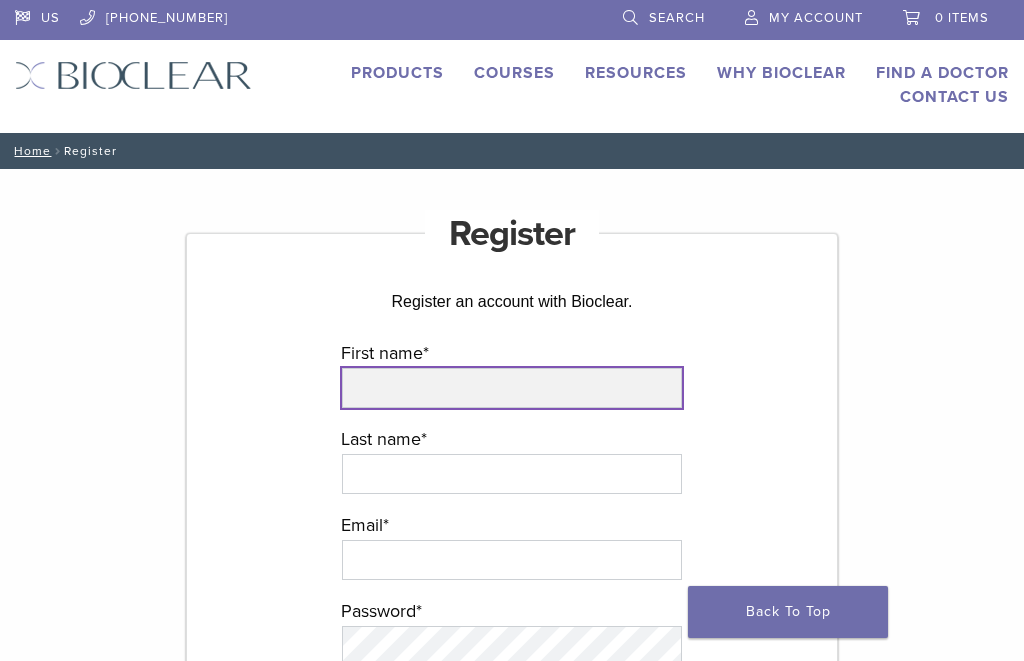 click on "First name  *" at bounding box center [512, 388] 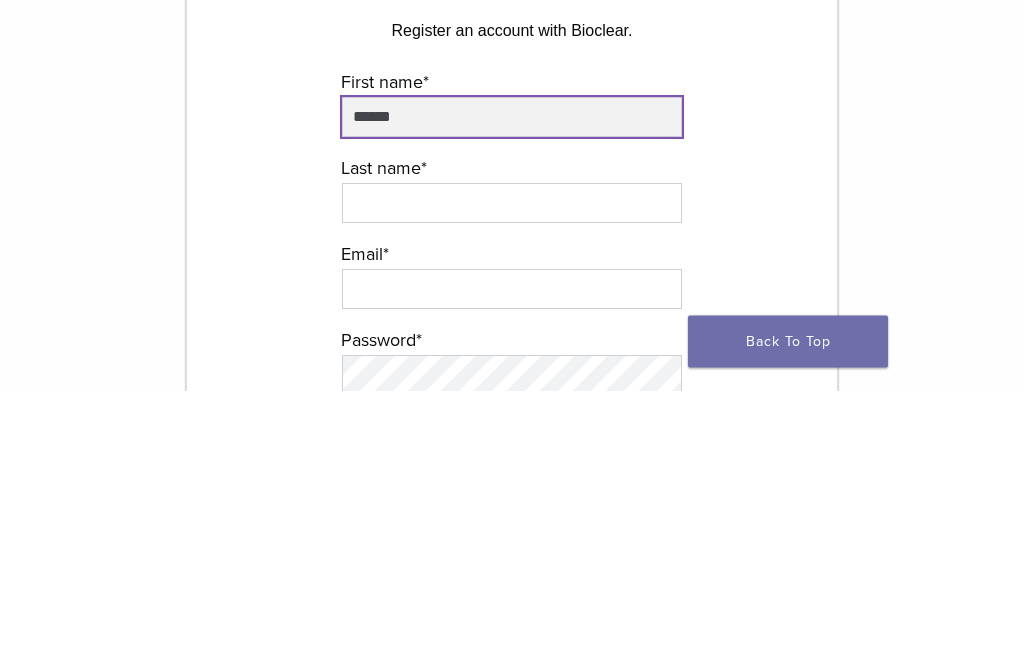 type on "******" 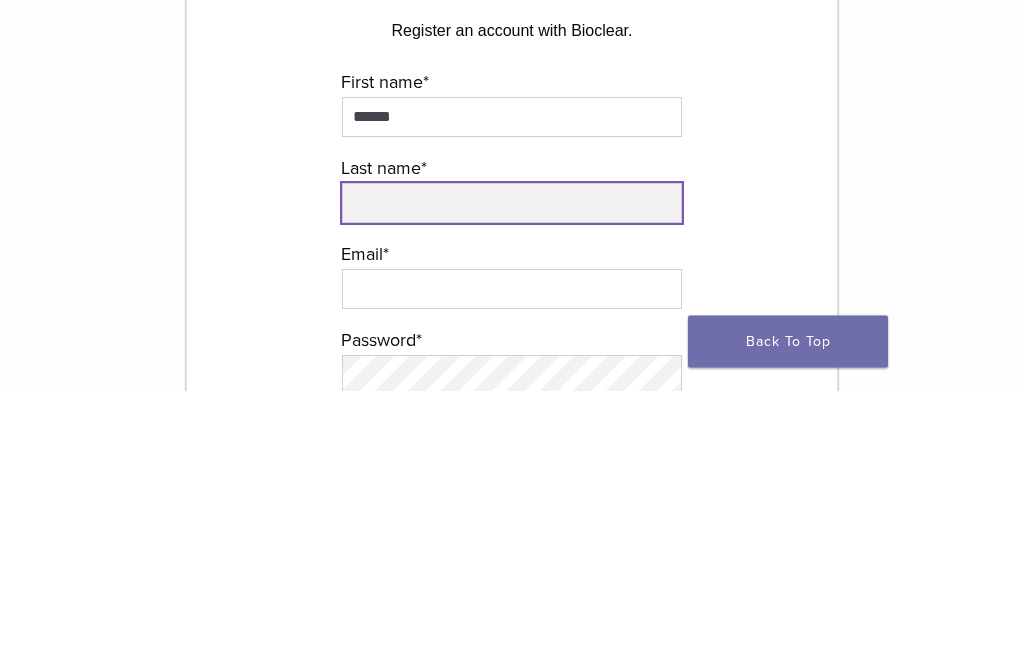 click on "Last name  *" at bounding box center (512, 474) 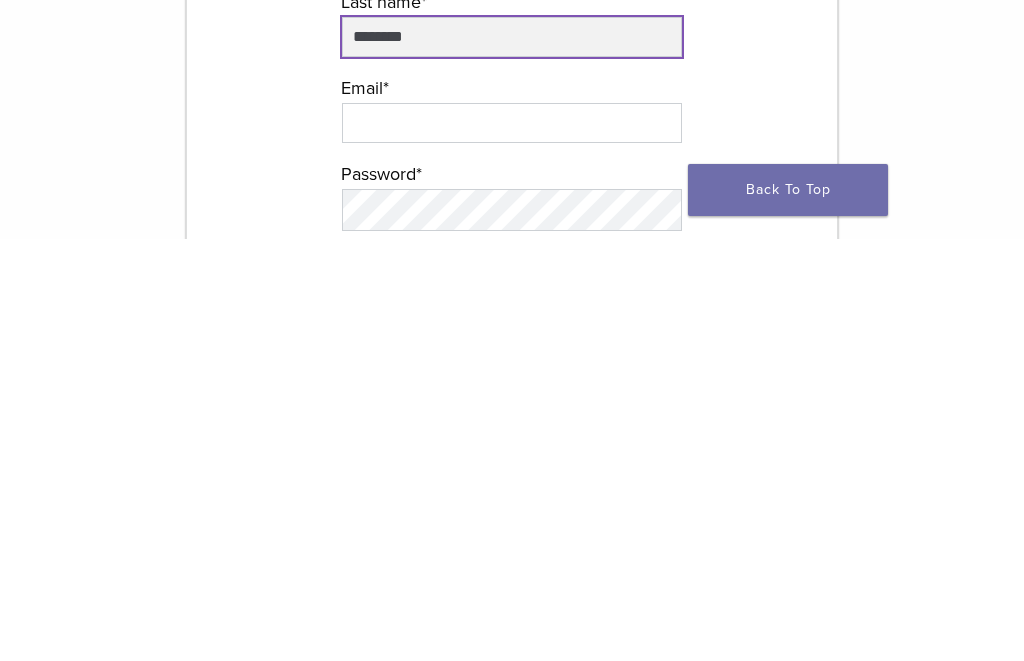 scroll, scrollTop: 15, scrollLeft: 0, axis: vertical 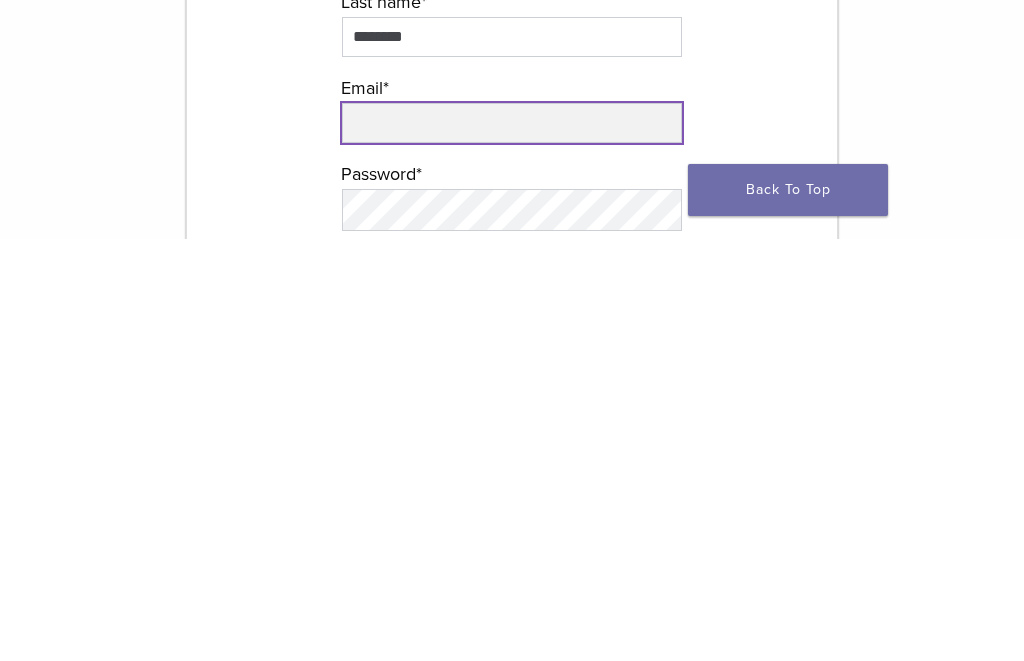 click at bounding box center (512, 545) 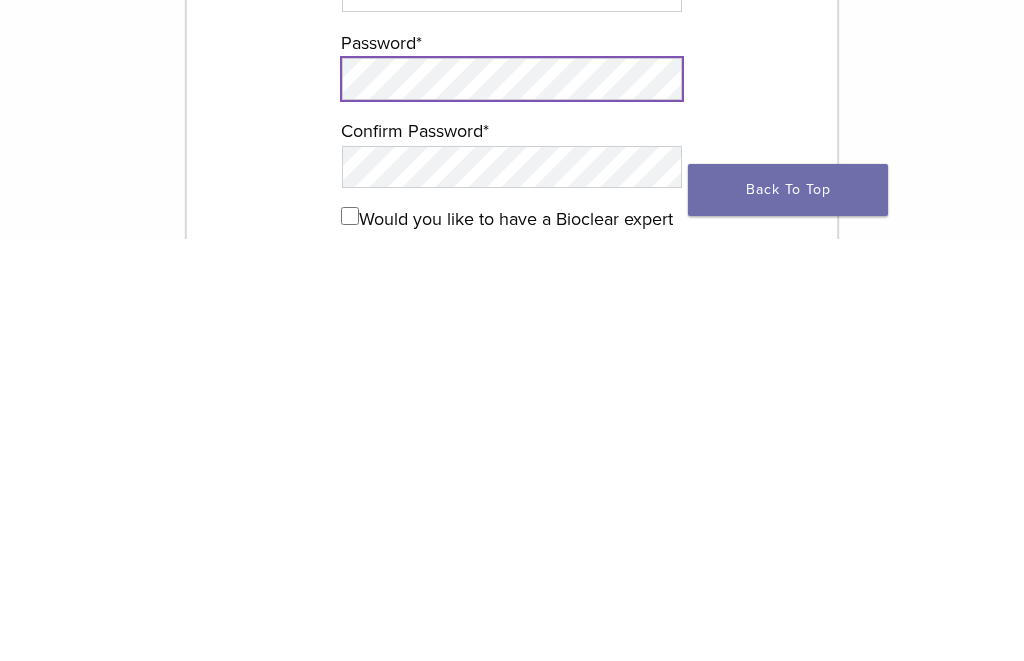 scroll, scrollTop: 148, scrollLeft: 0, axis: vertical 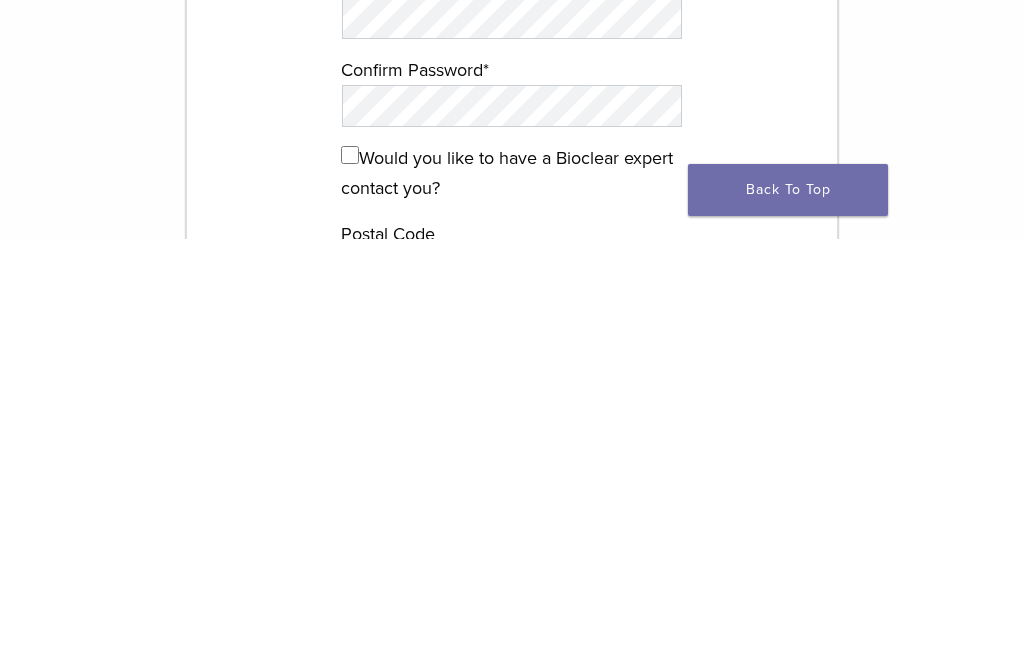 click at bounding box center (512, 691) 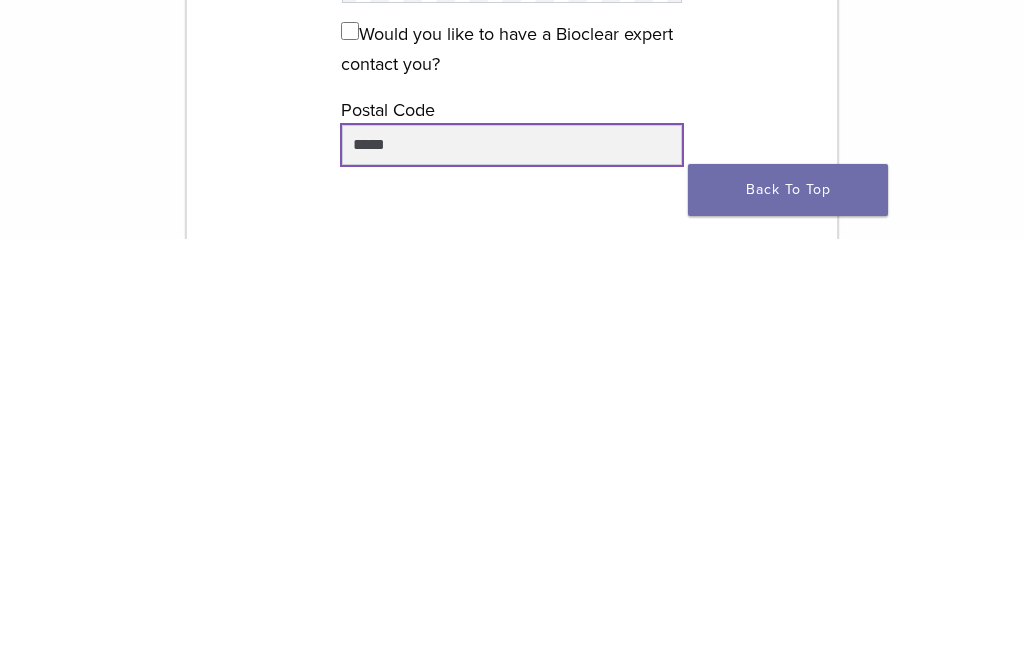 type on "*****" 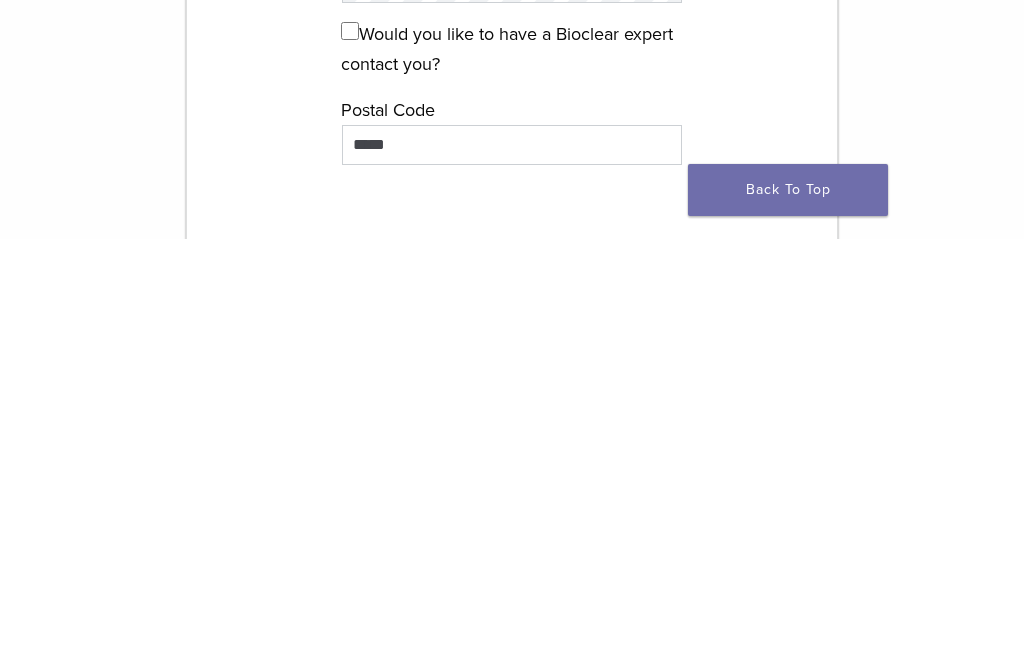 scroll, scrollTop: 753, scrollLeft: 0, axis: vertical 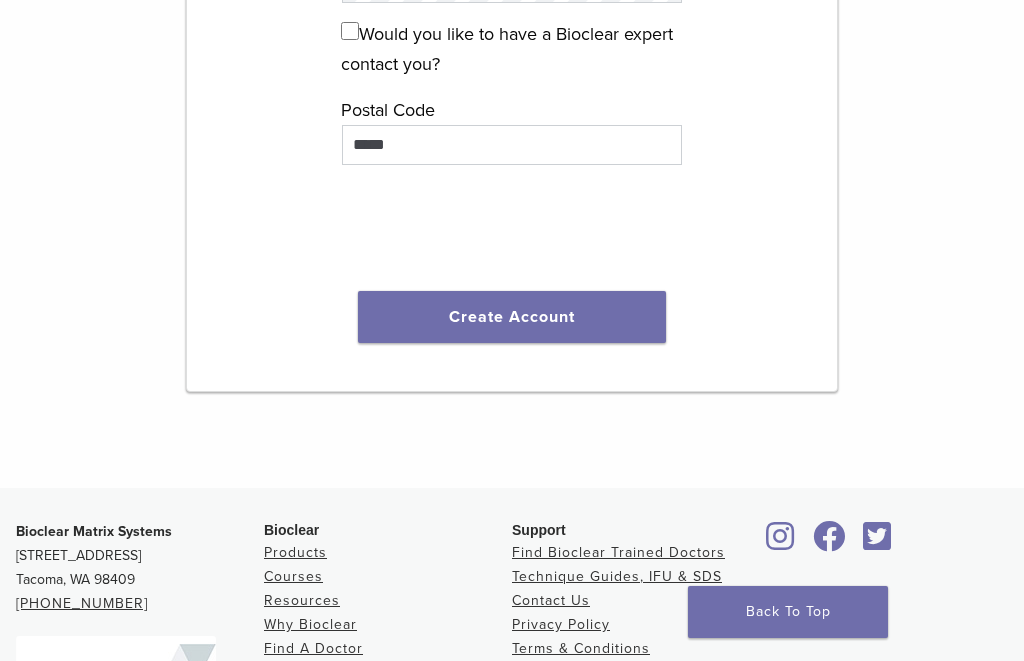 click on "Create Account" at bounding box center [512, 317] 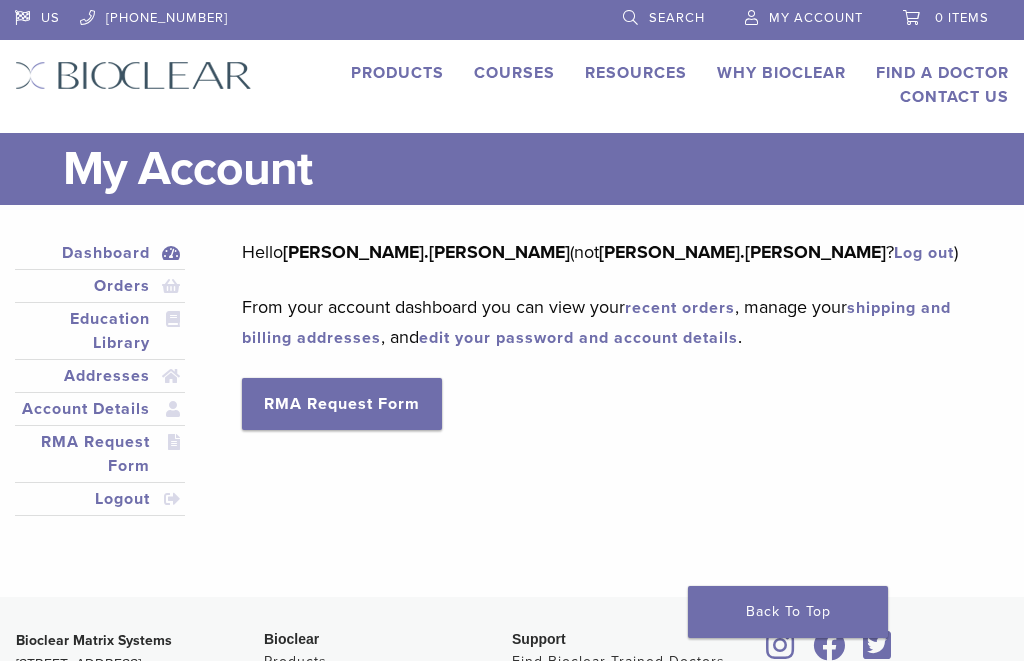 scroll, scrollTop: 0, scrollLeft: 0, axis: both 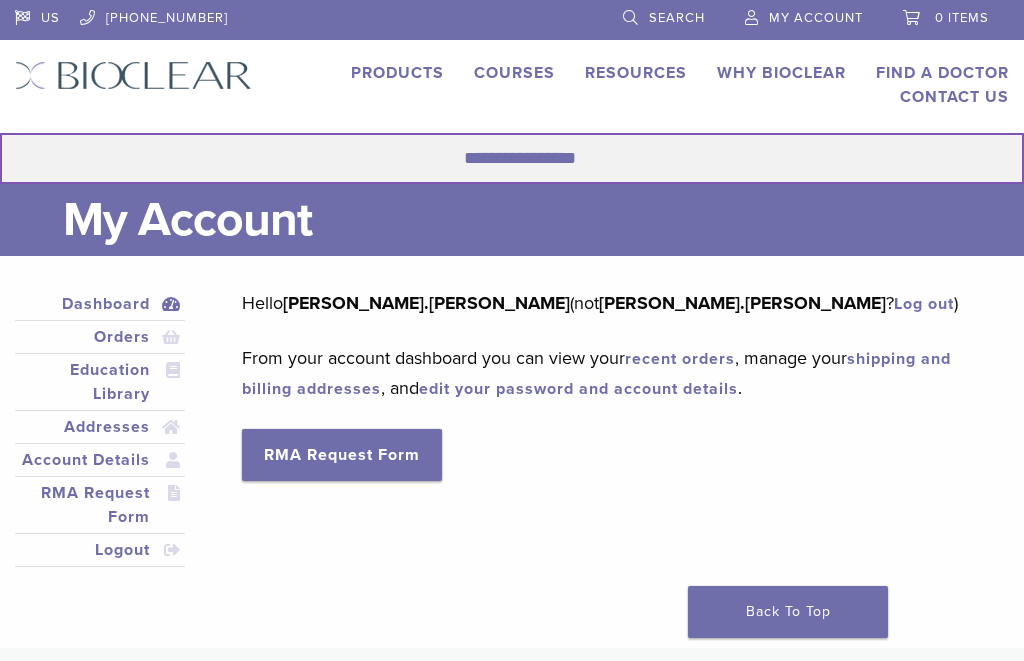 click on "Search for:" at bounding box center [512, 158] 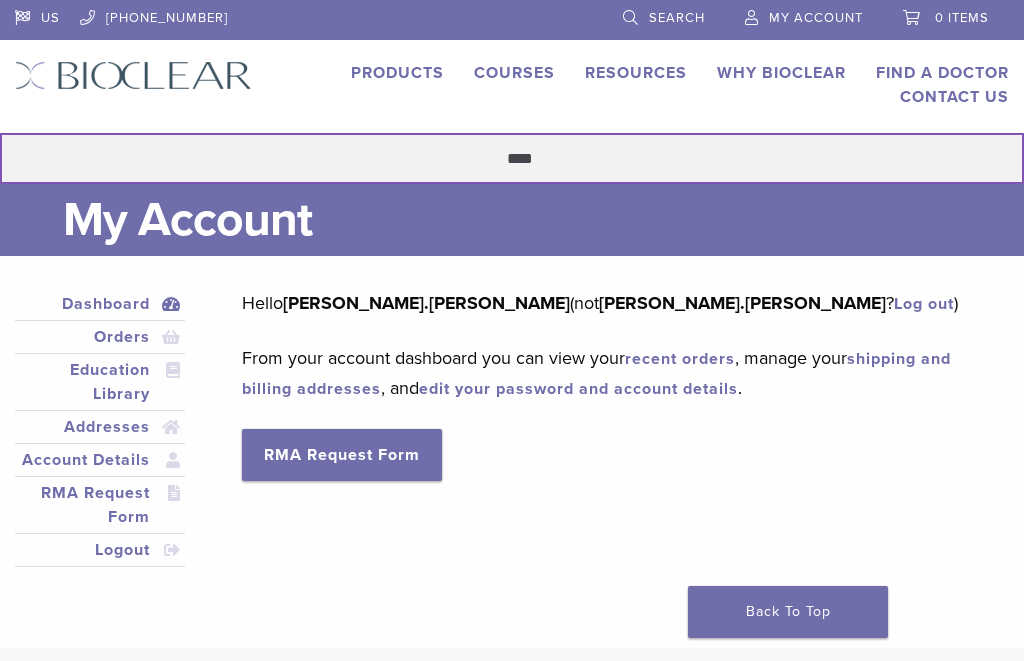 type on "****" 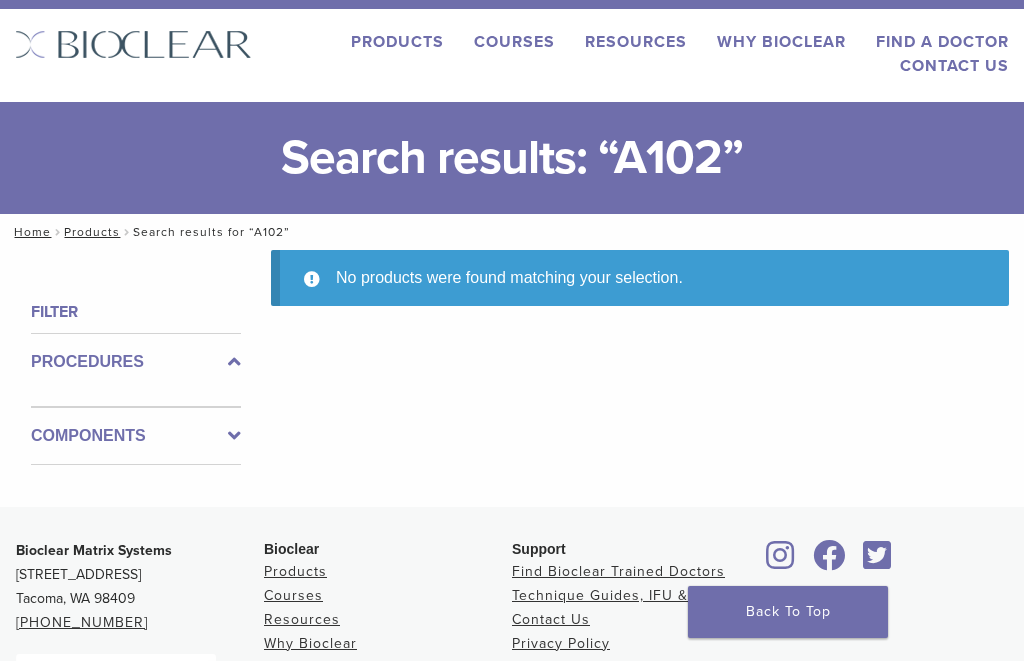 scroll, scrollTop: 32, scrollLeft: 0, axis: vertical 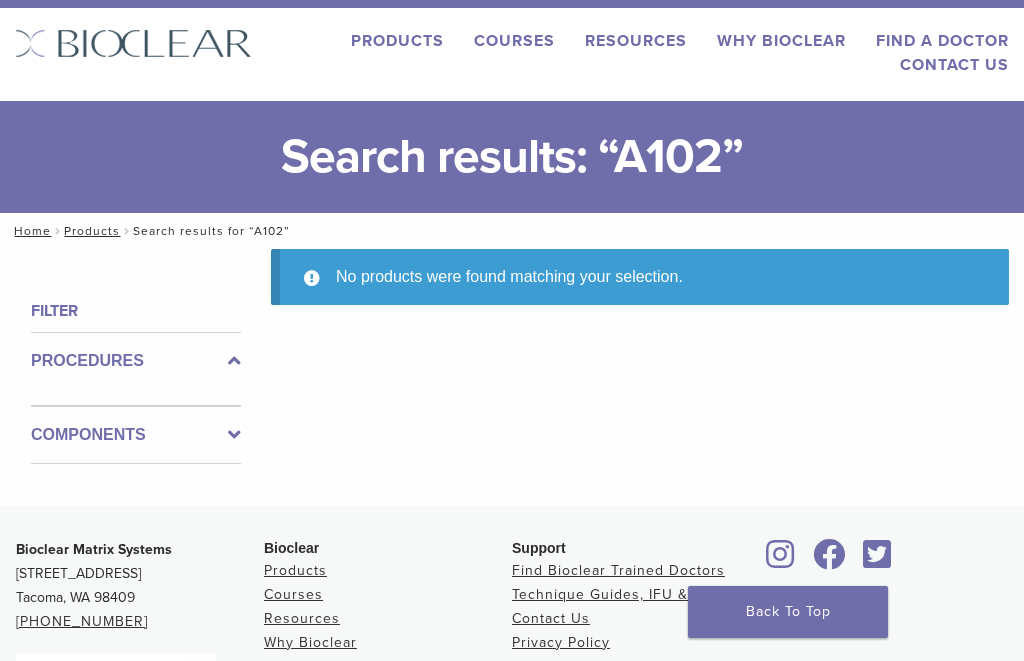 click on "Products" at bounding box center [397, 41] 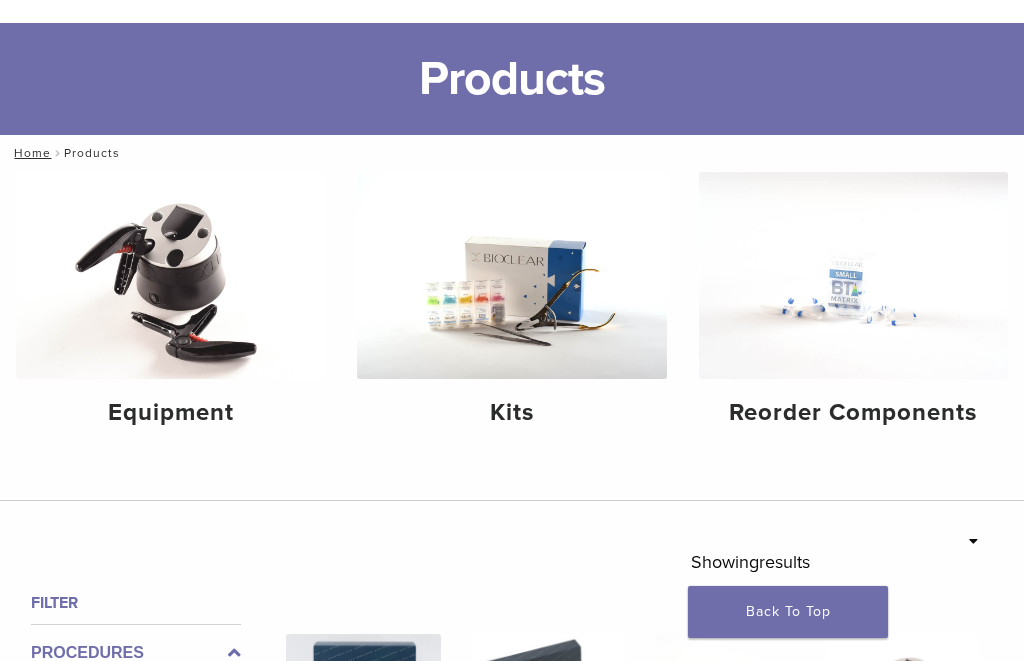 scroll, scrollTop: 123, scrollLeft: 0, axis: vertical 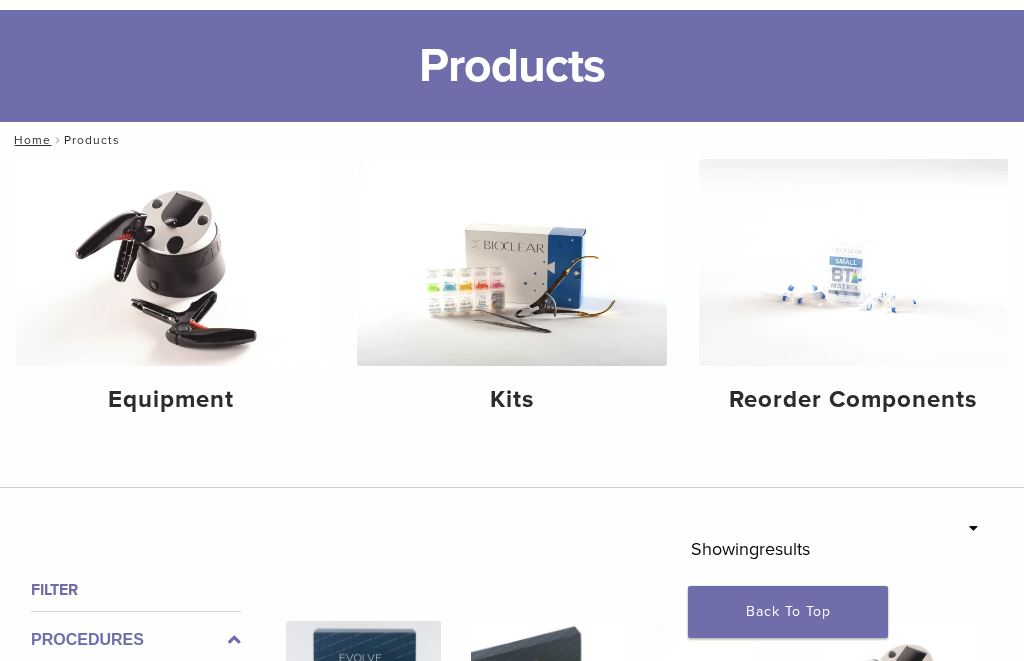 click at bounding box center [853, 262] 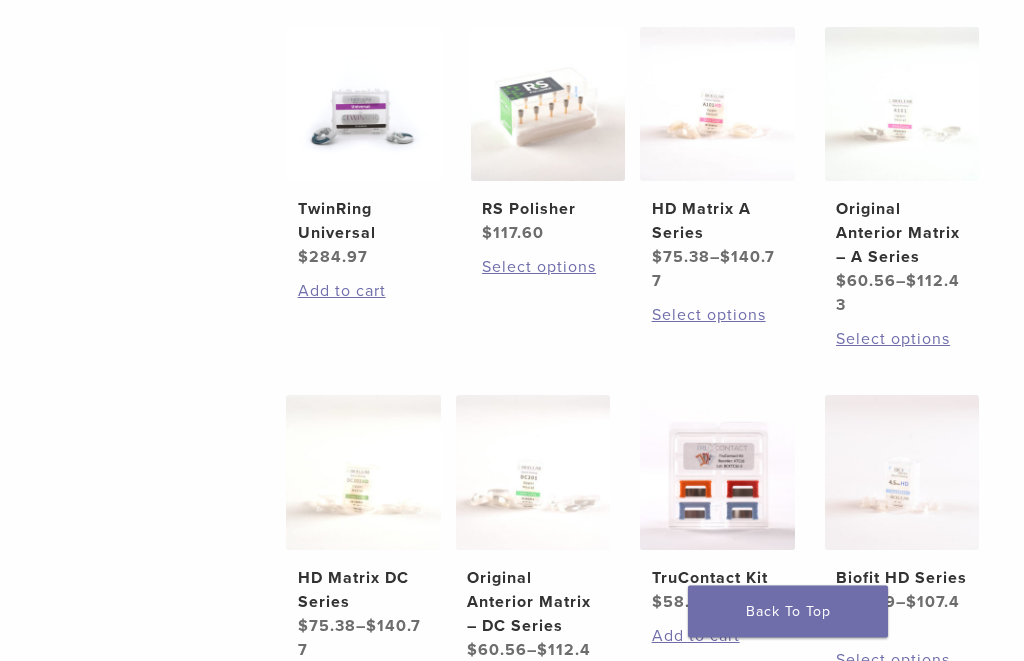 scroll, scrollTop: 828, scrollLeft: 0, axis: vertical 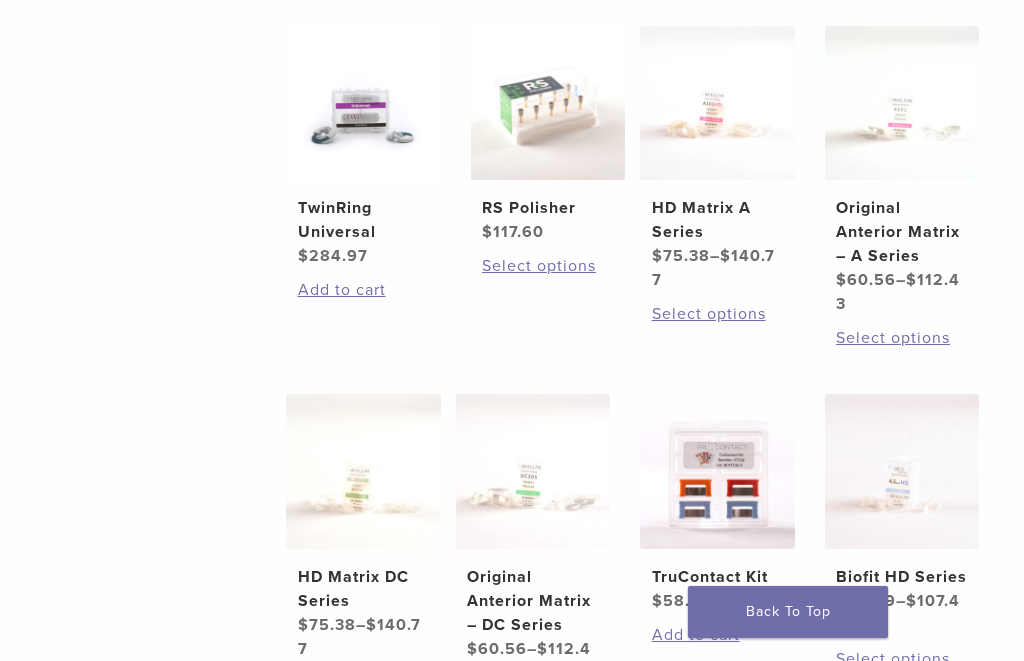 click on "Select options" at bounding box center (901, 338) 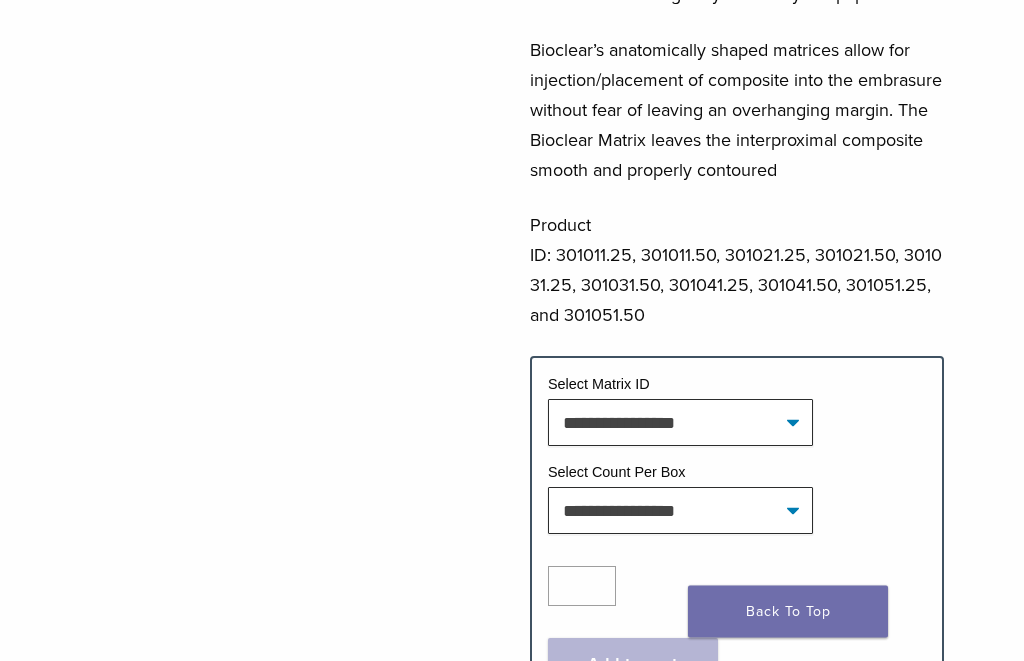 scroll, scrollTop: 759, scrollLeft: 0, axis: vertical 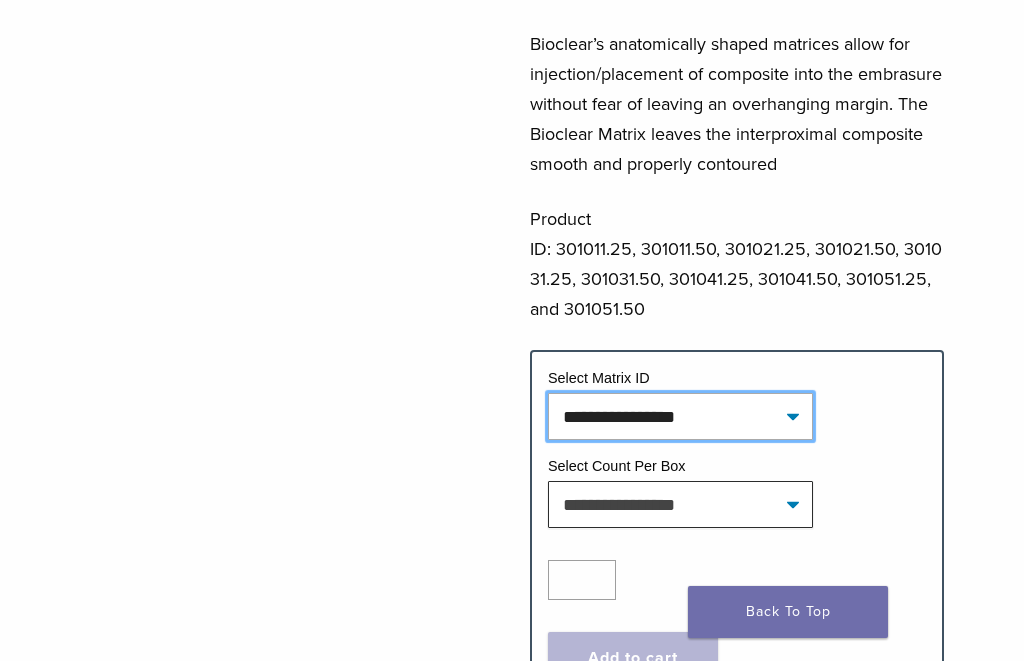 click on "**********" 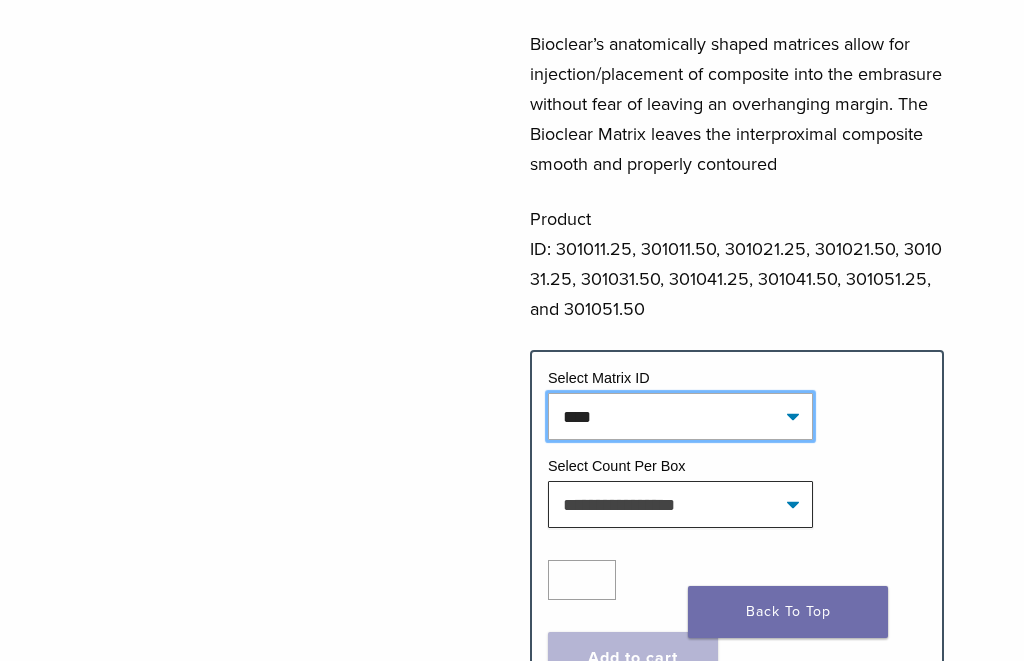 select on "****" 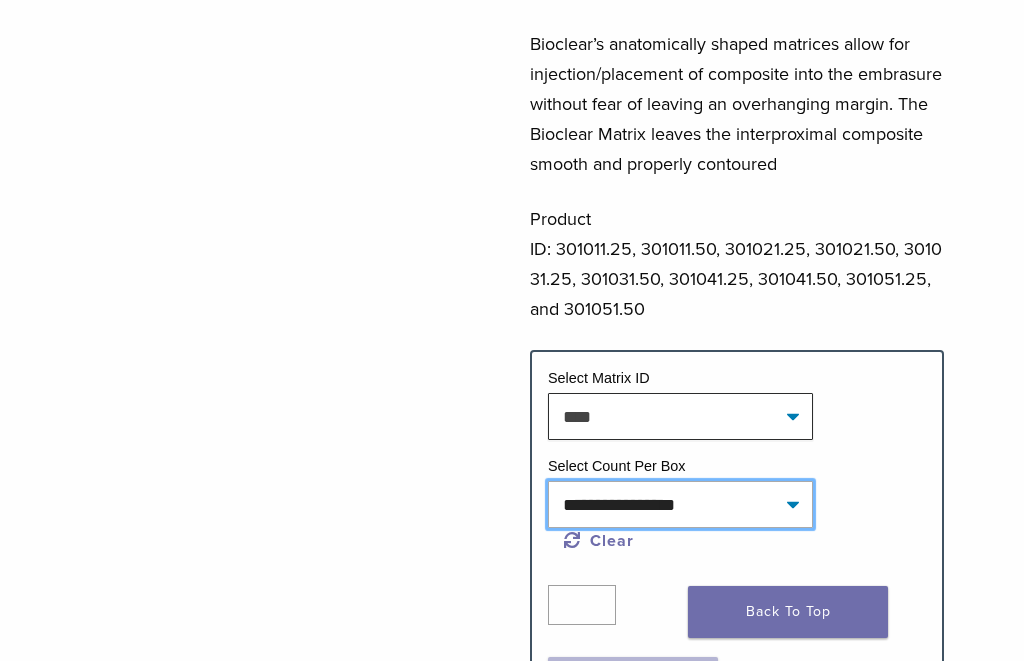 click on "**********" 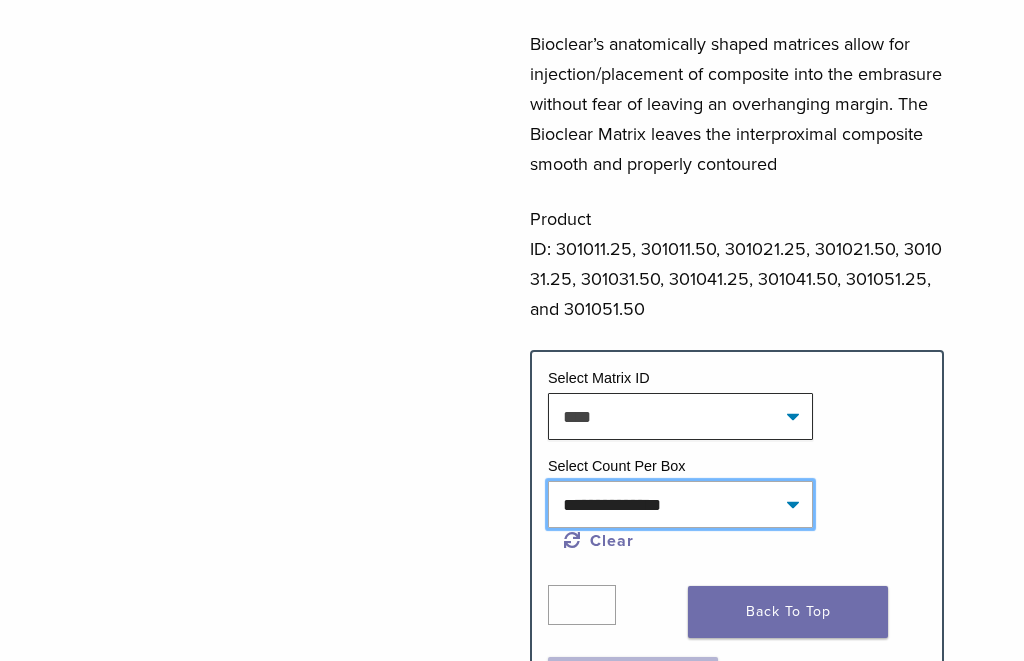 select on "****" 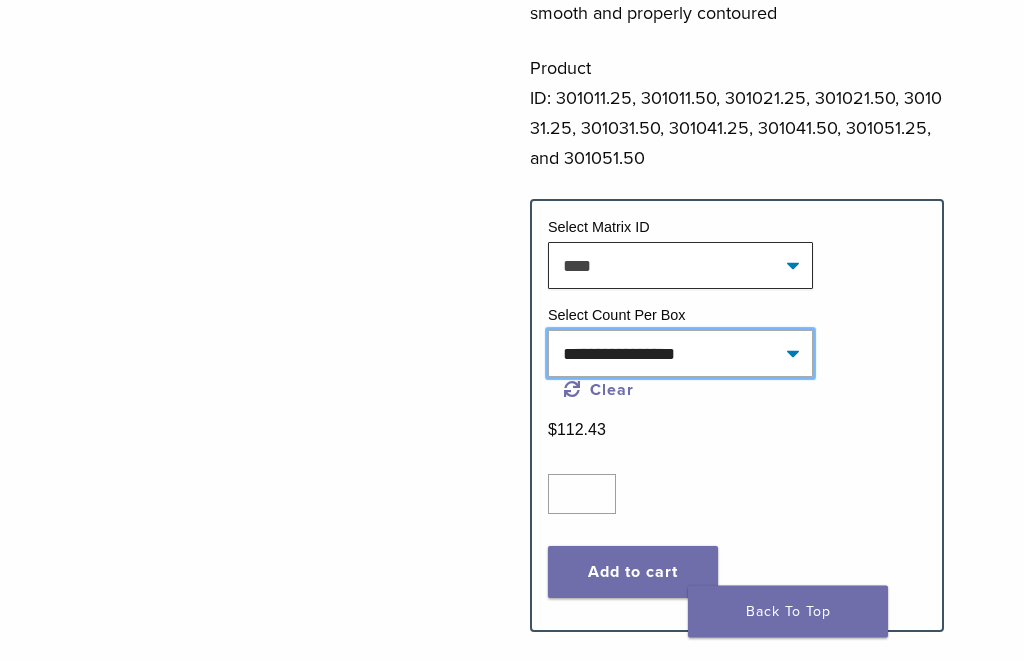 scroll, scrollTop: 913, scrollLeft: 0, axis: vertical 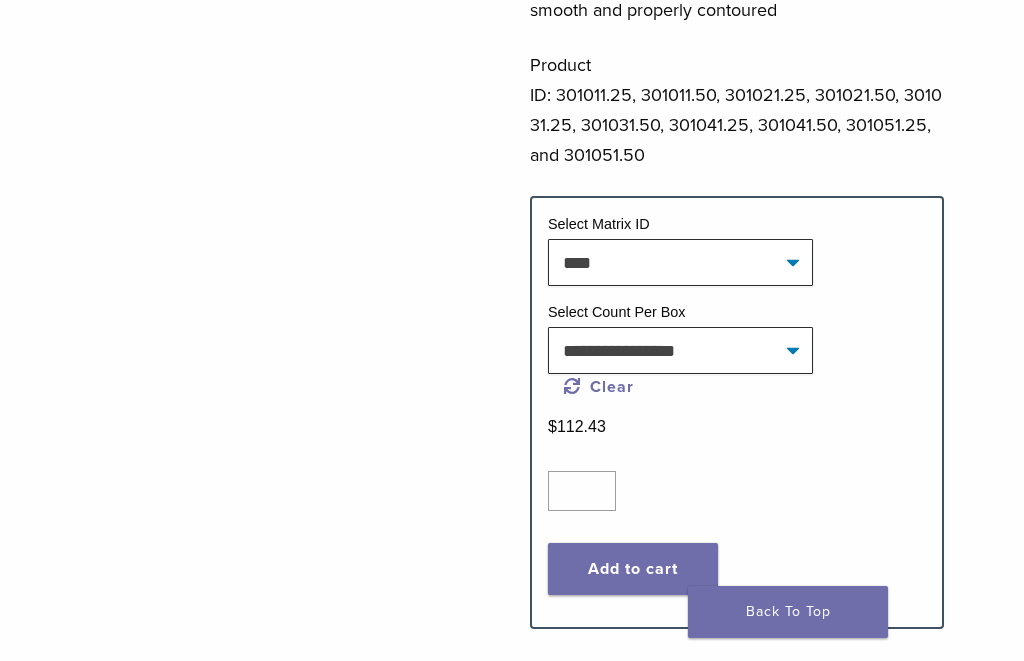 click on "Add to cart" 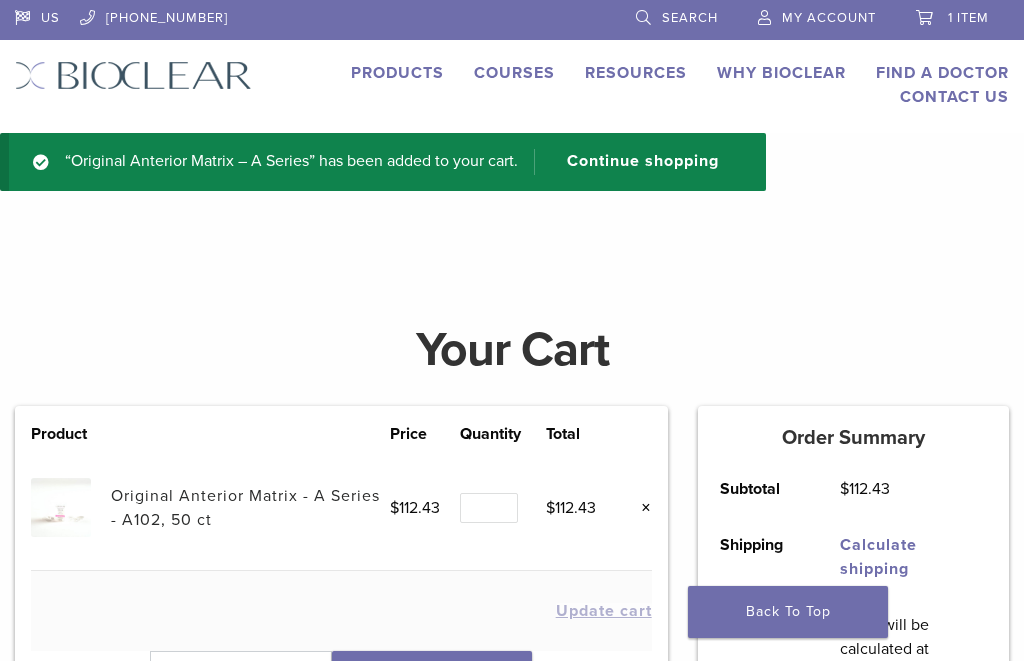 scroll, scrollTop: 0, scrollLeft: 0, axis: both 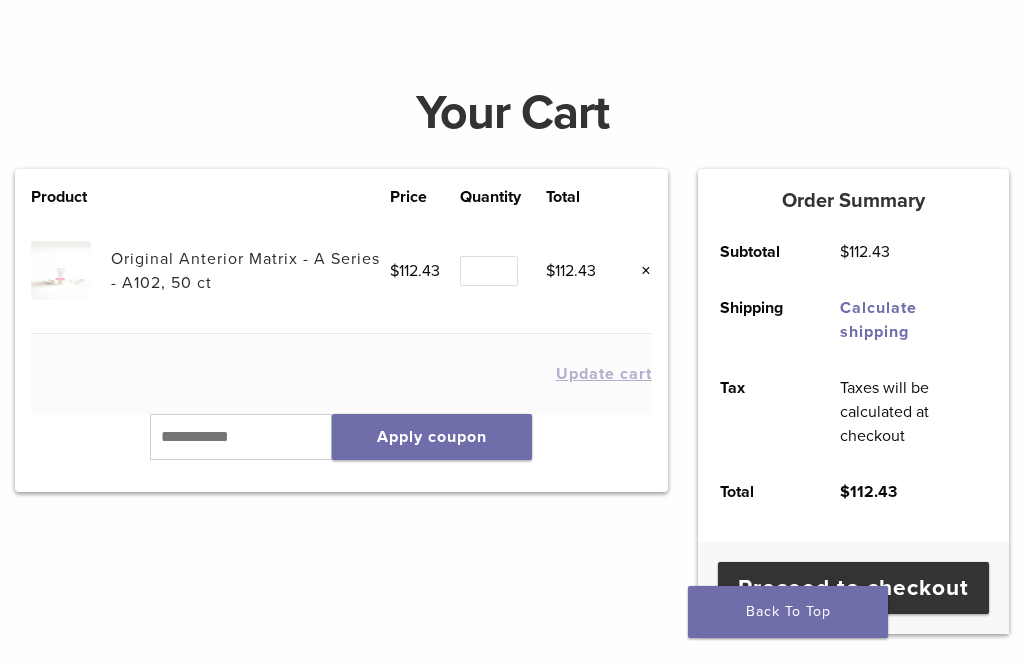 click on "Proceed to checkout" at bounding box center [853, 588] 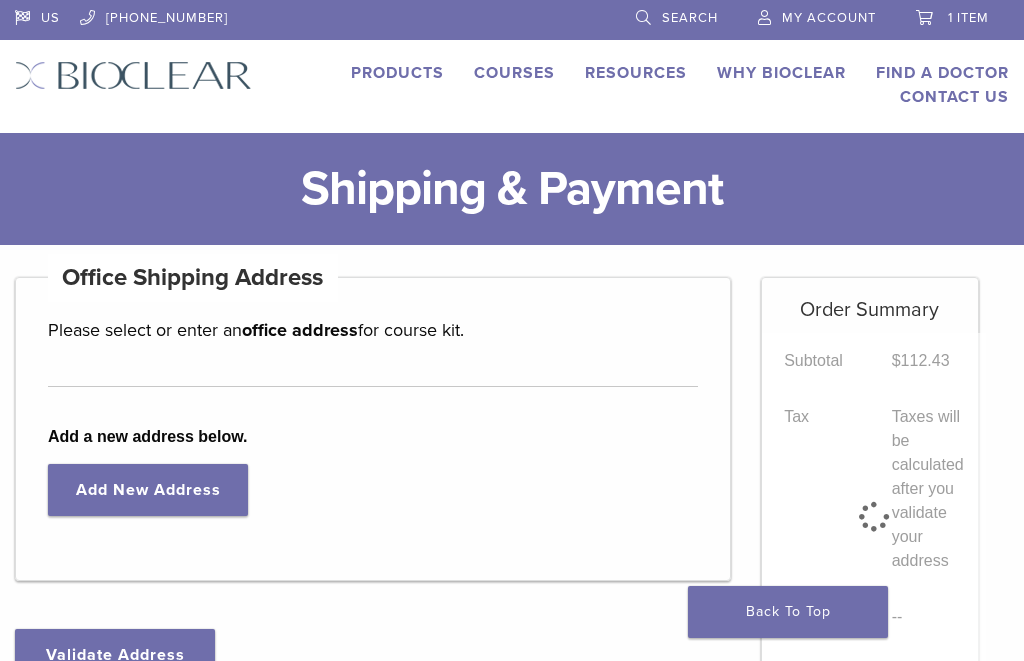 scroll, scrollTop: 0, scrollLeft: 0, axis: both 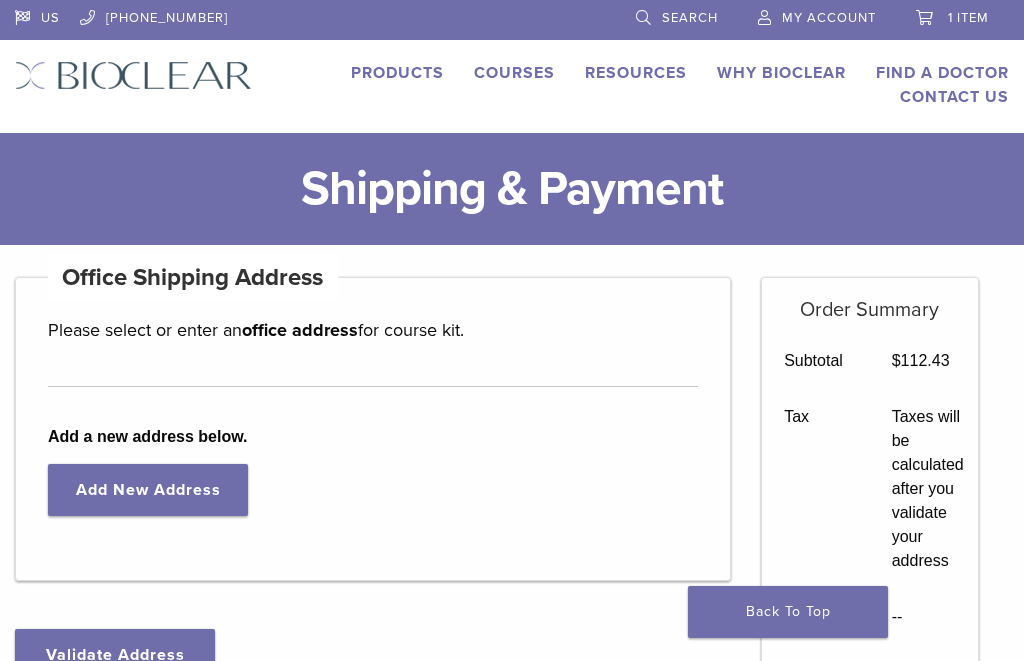 click on "Add a new address below.
Add New Address" at bounding box center (373, 459) 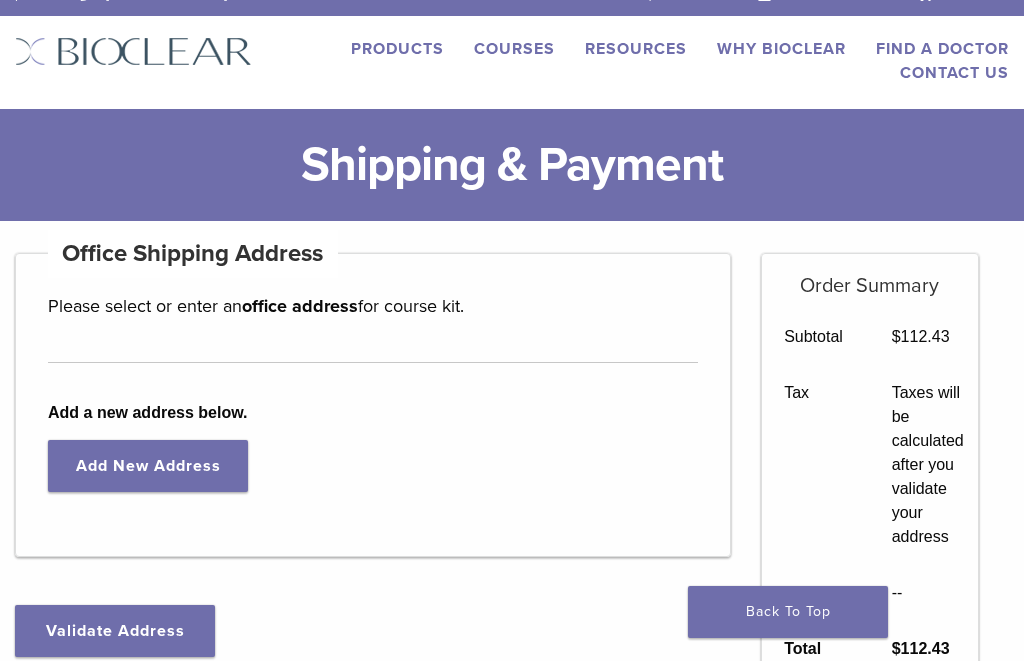 scroll, scrollTop: 38, scrollLeft: 0, axis: vertical 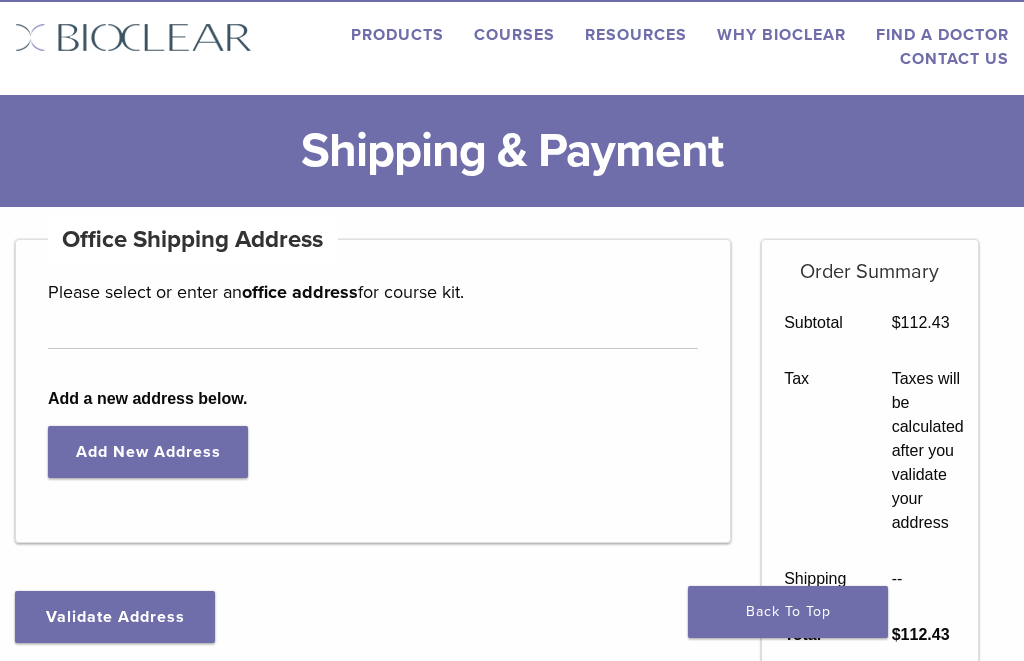 click on "Office Shipping Address
Please select or enter an  office address  for course kit." at bounding box center (373, 286) 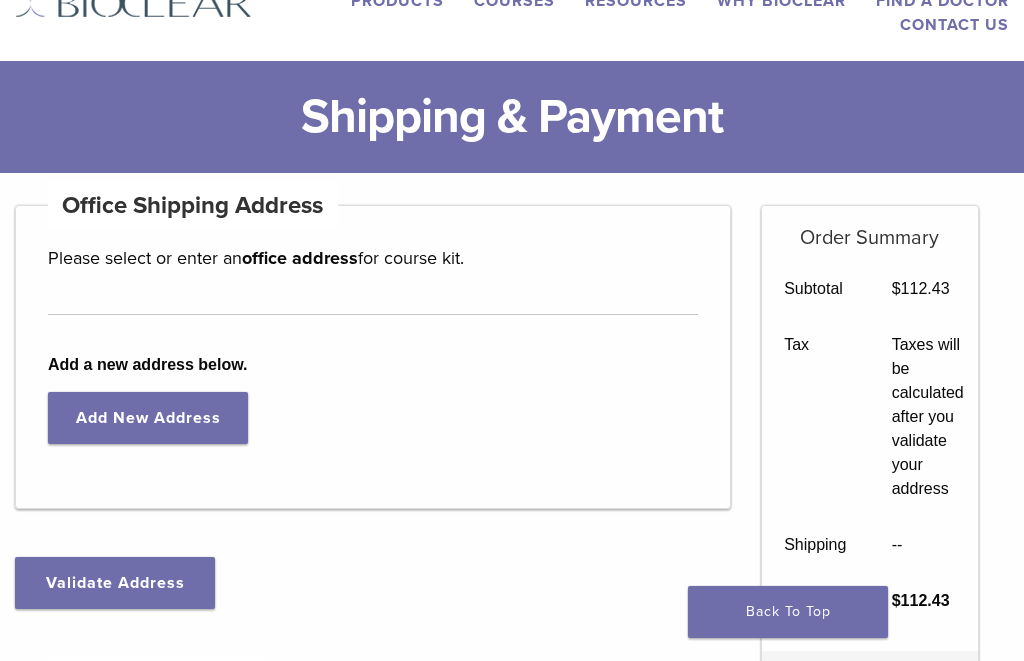 scroll, scrollTop: 104, scrollLeft: 0, axis: vertical 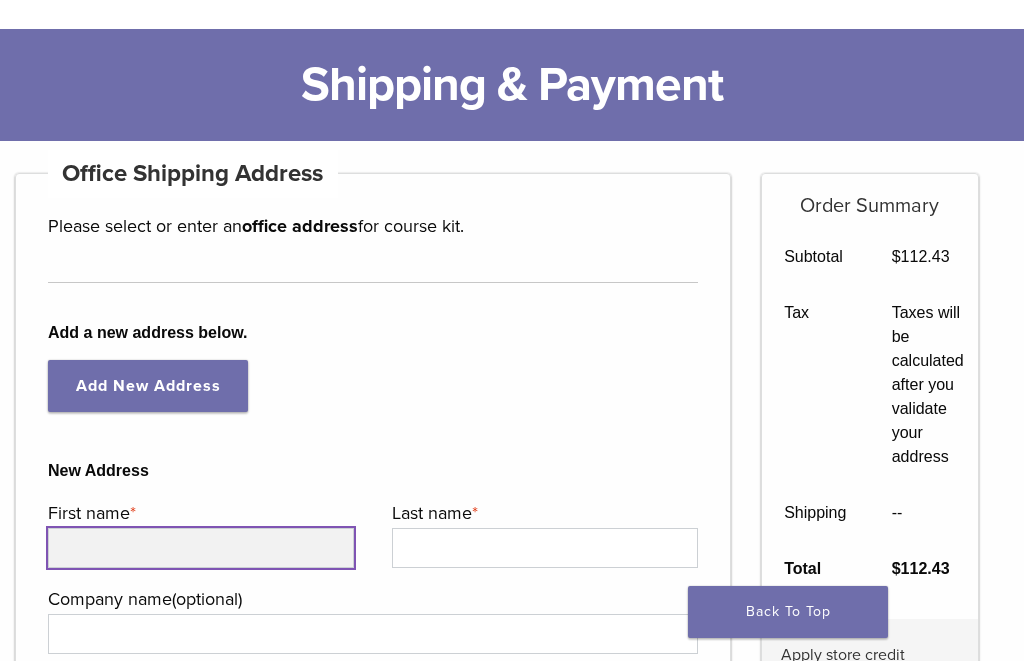 click on "First name  *" at bounding box center (201, 548) 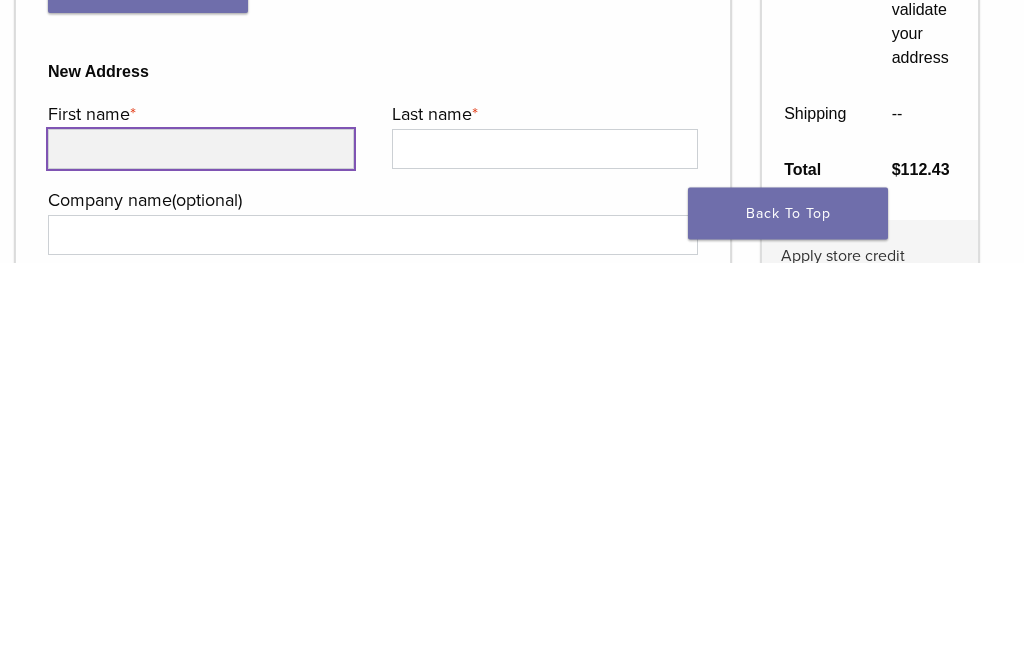 type 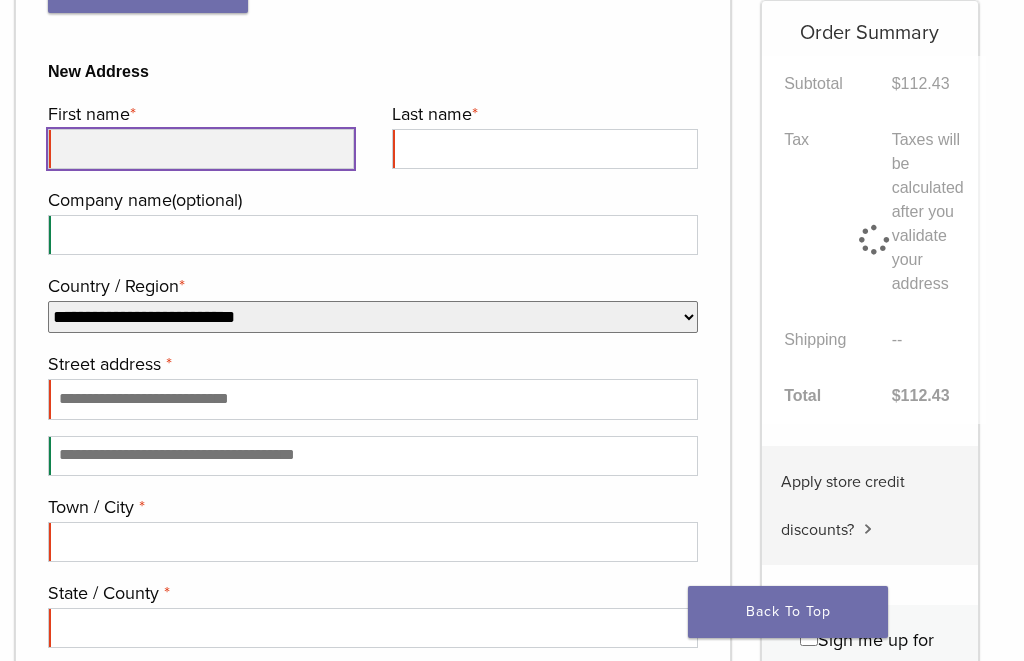 click on "First name  *" at bounding box center [201, 149] 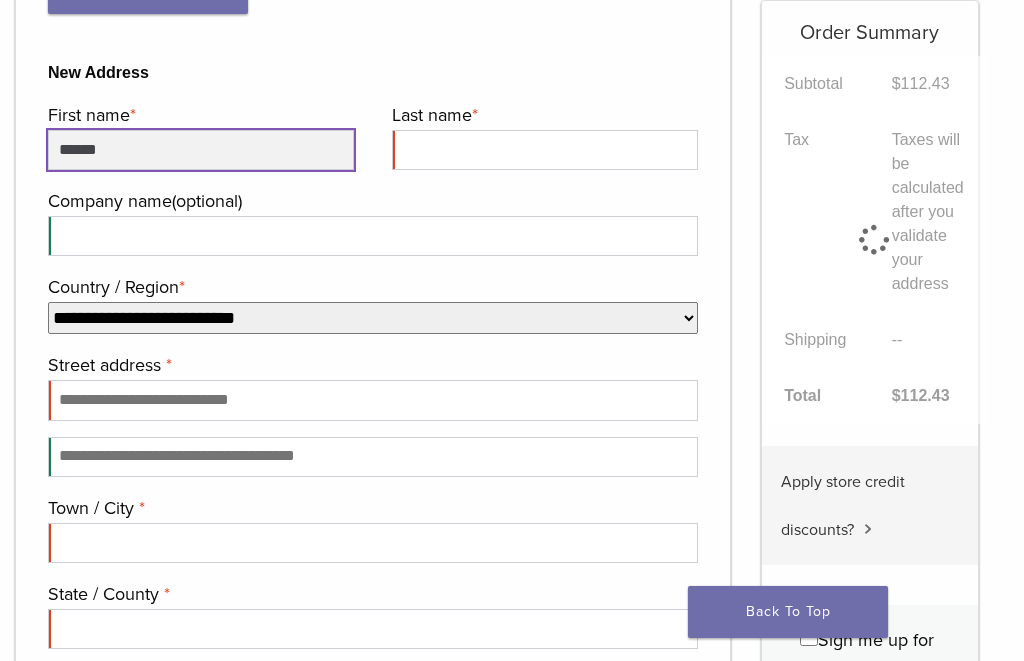 type on "******" 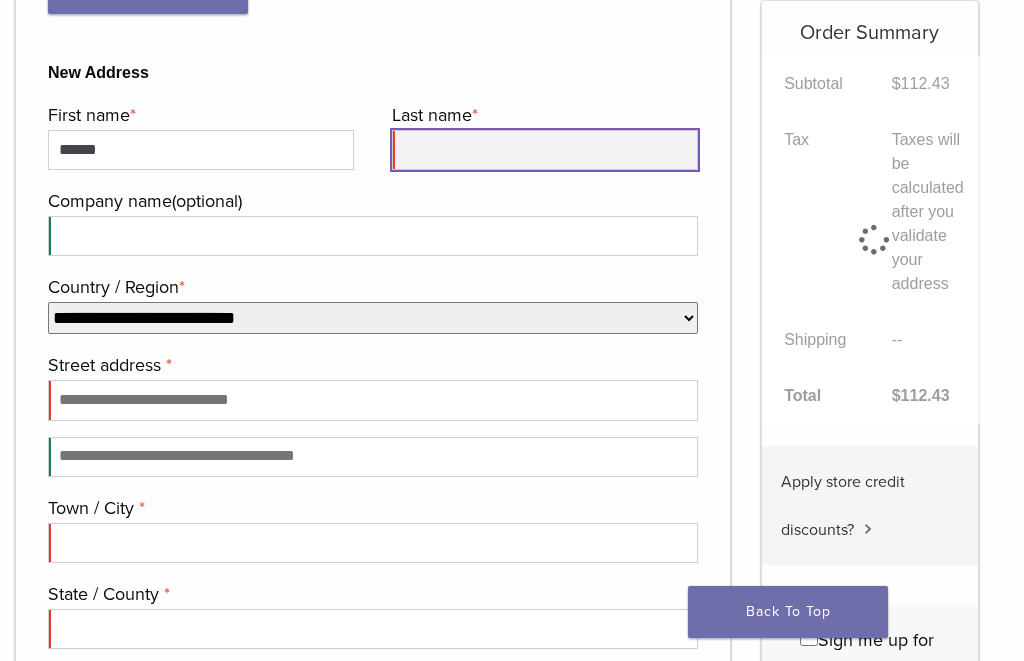click on "Last name  *" at bounding box center (545, 150) 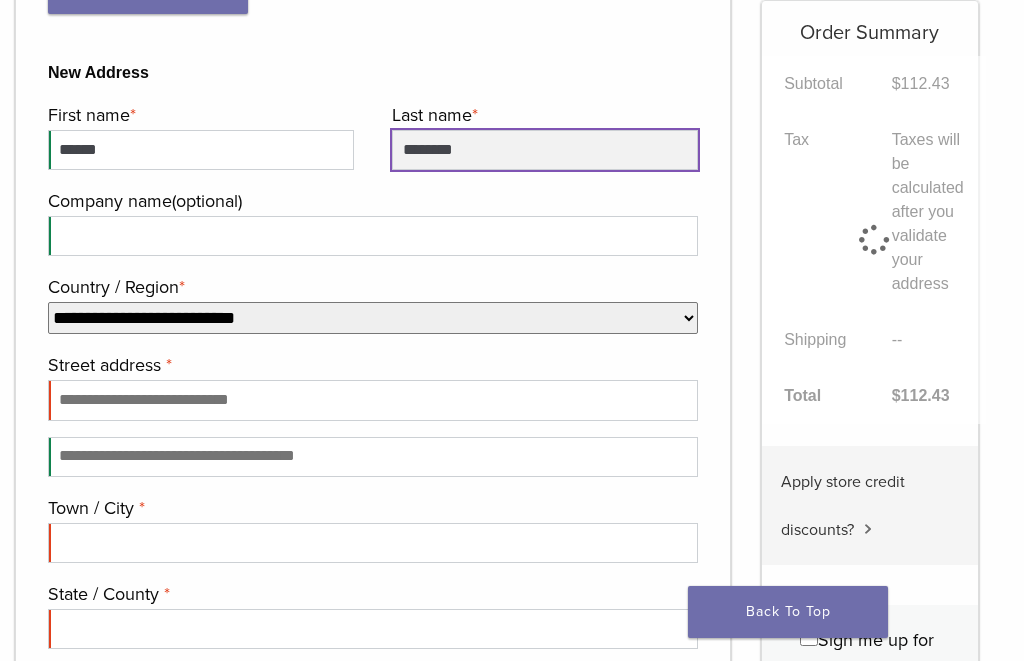 type on "********" 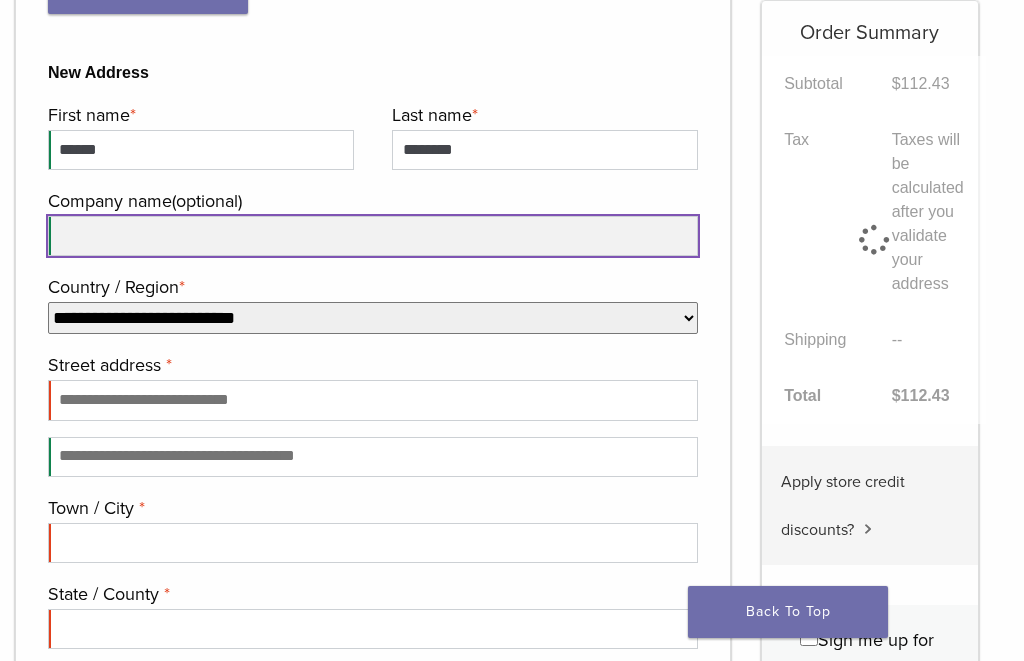 click on "Company name  (optional)" at bounding box center (373, 236) 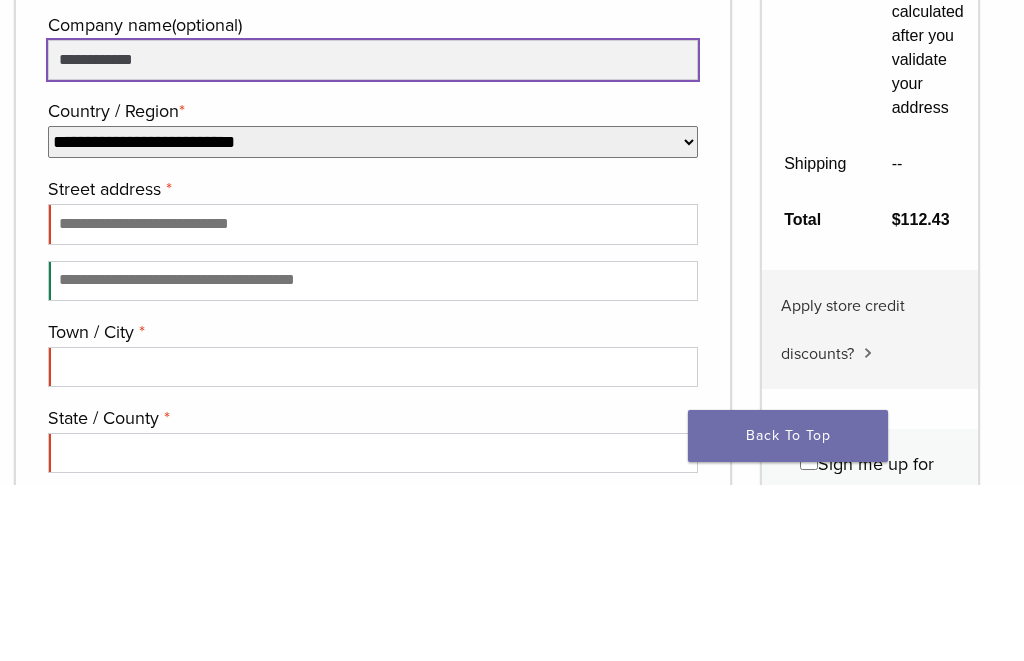 type on "**********" 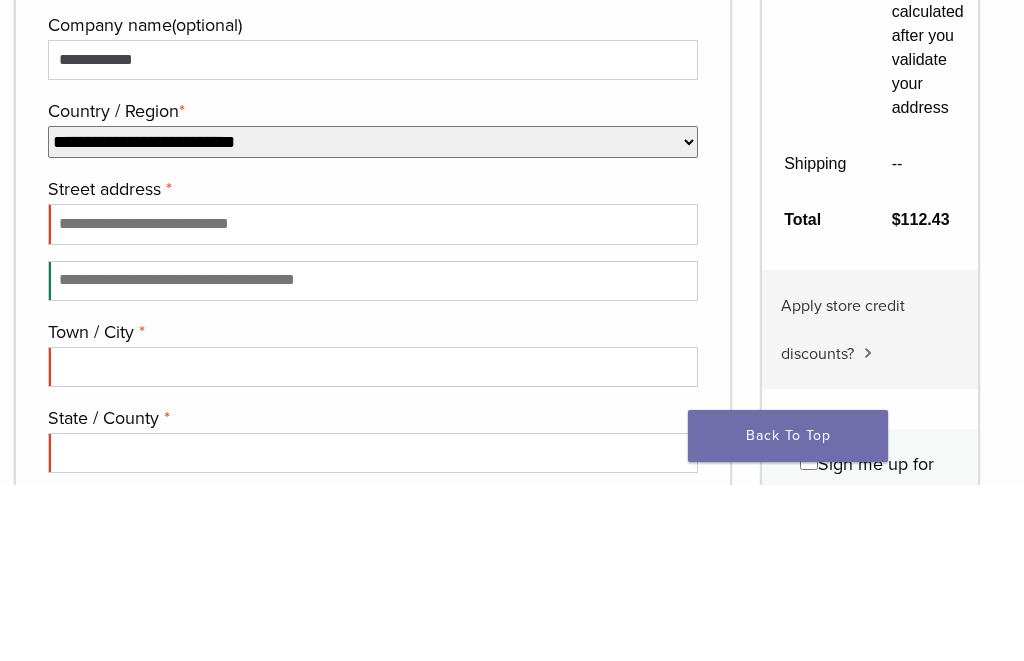 click on "**********" at bounding box center [373, 318] 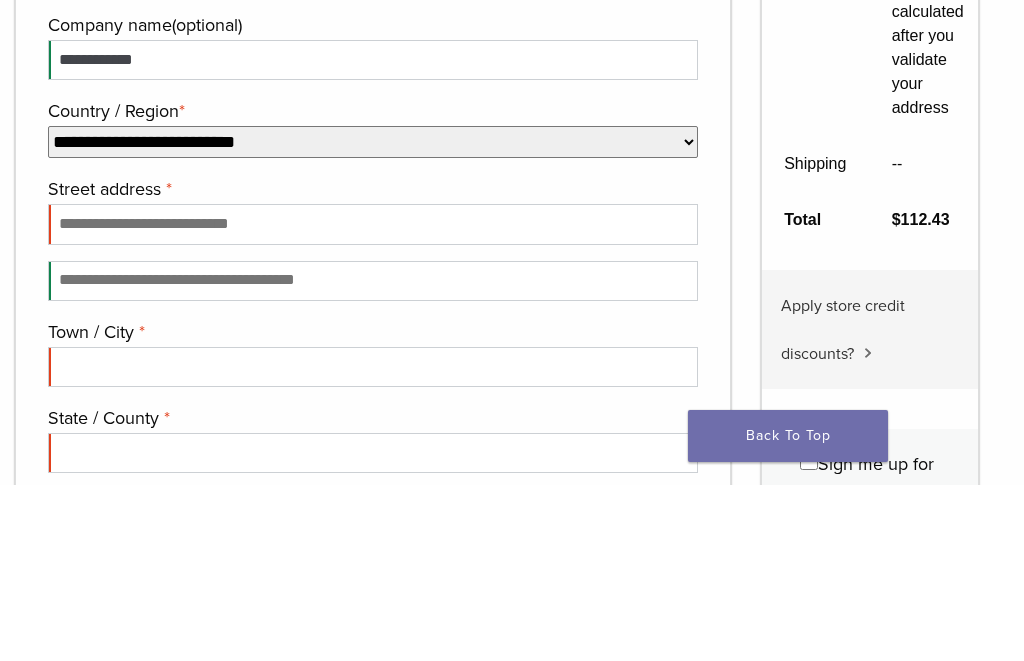scroll, scrollTop: 679, scrollLeft: 0, axis: vertical 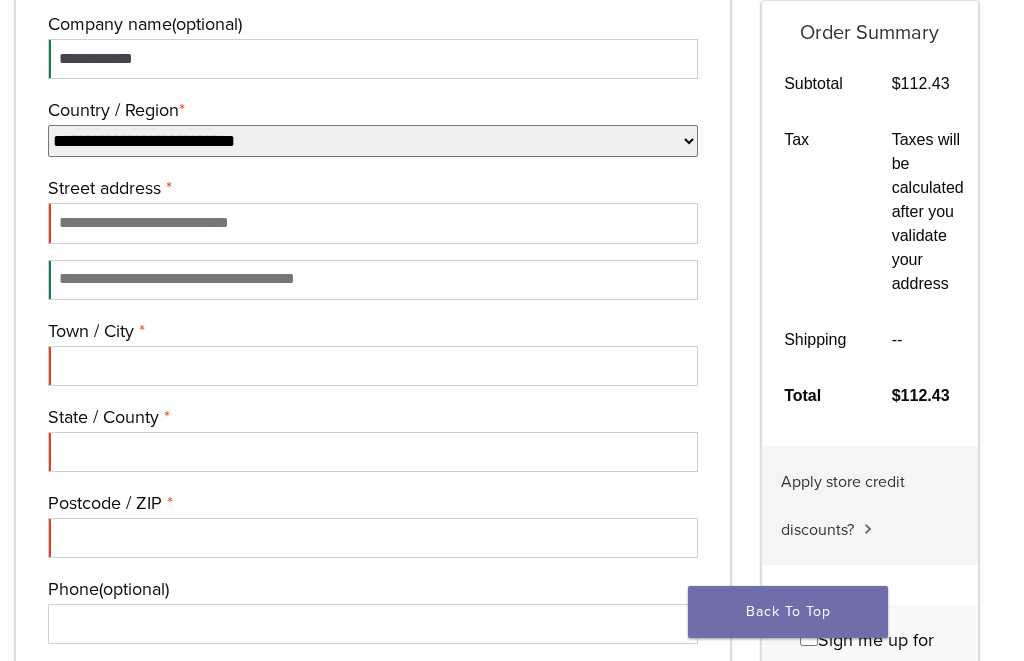 select on "**" 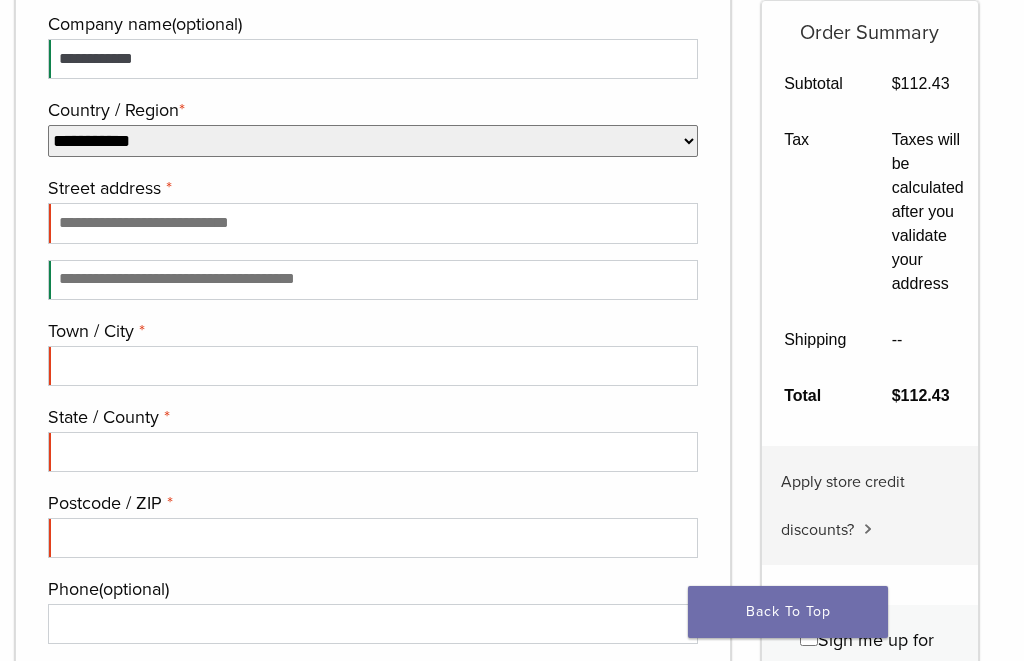 select on "**" 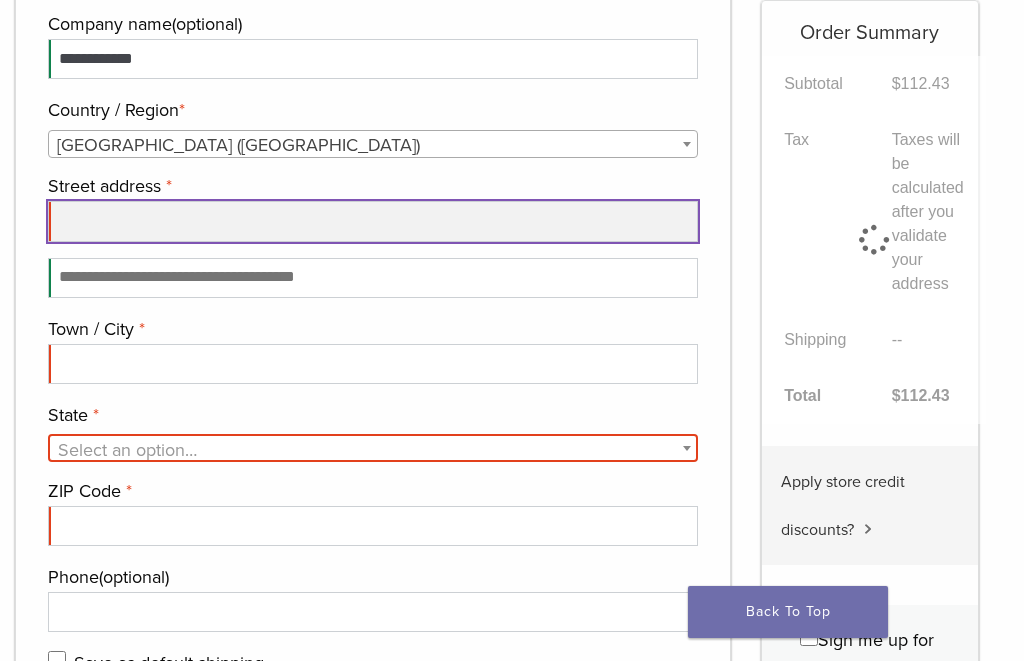 click on "Street address   *" at bounding box center (373, 221) 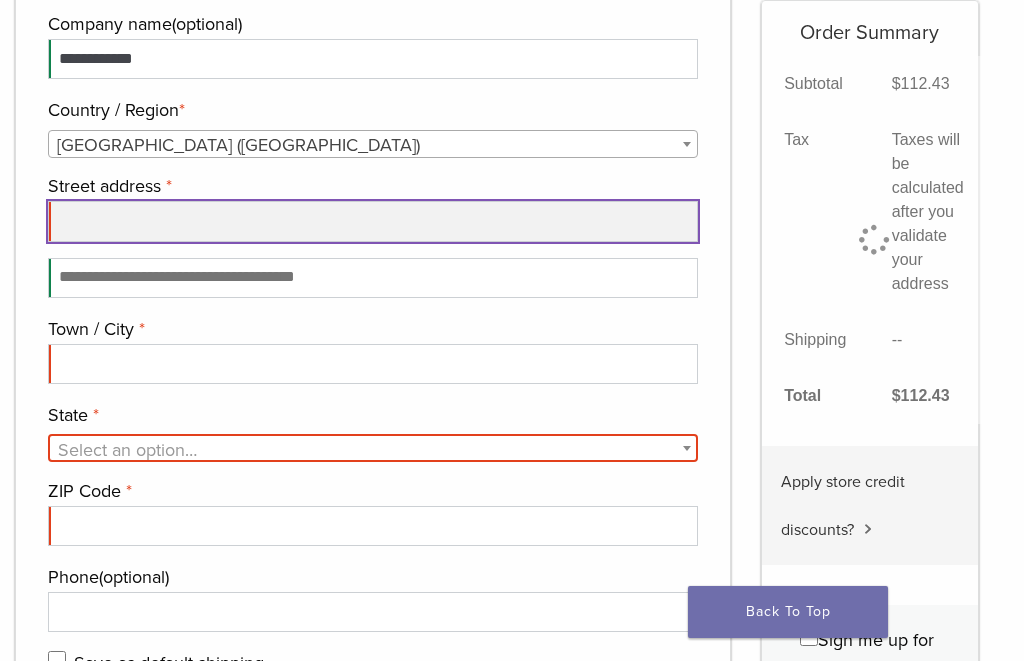 scroll, scrollTop: 678, scrollLeft: 0, axis: vertical 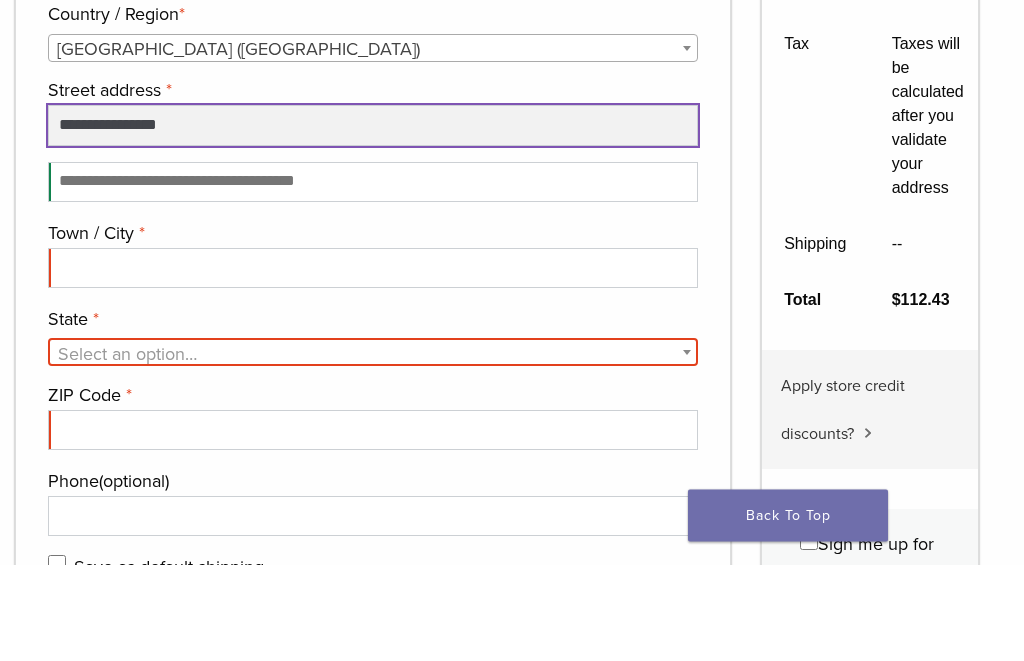 type on "**********" 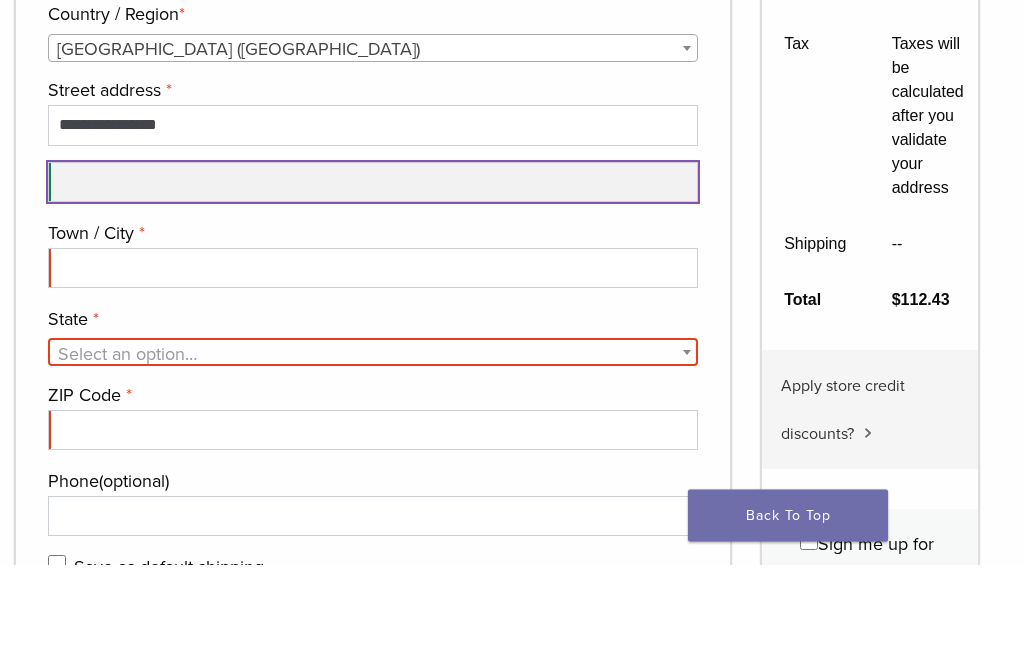 click on "Apartment, suite, unit, etc.   (optional)" at bounding box center (373, 279) 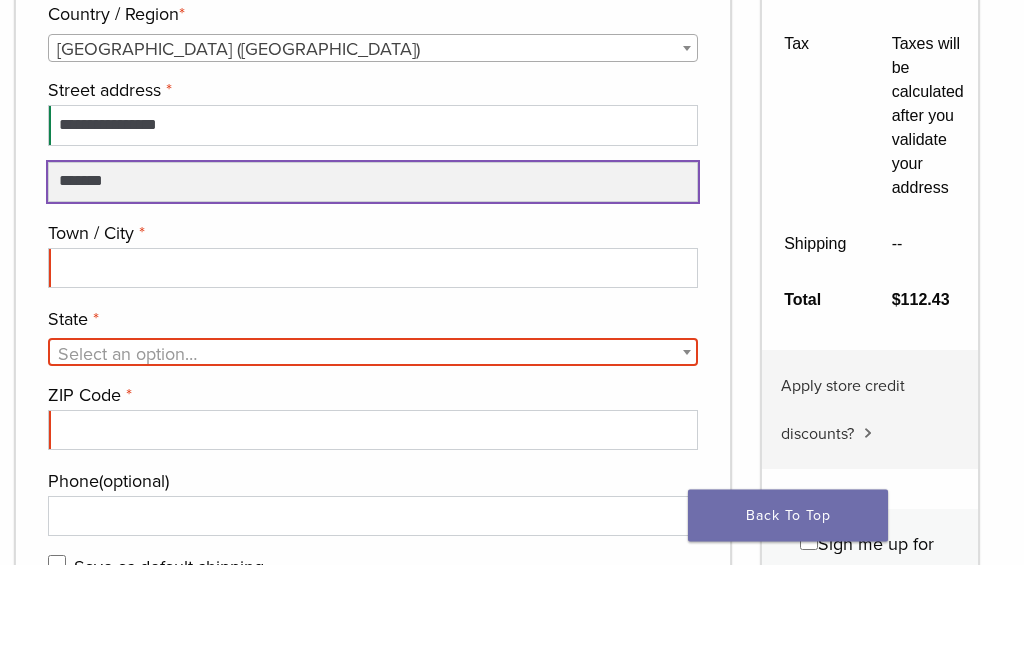 type on "*******" 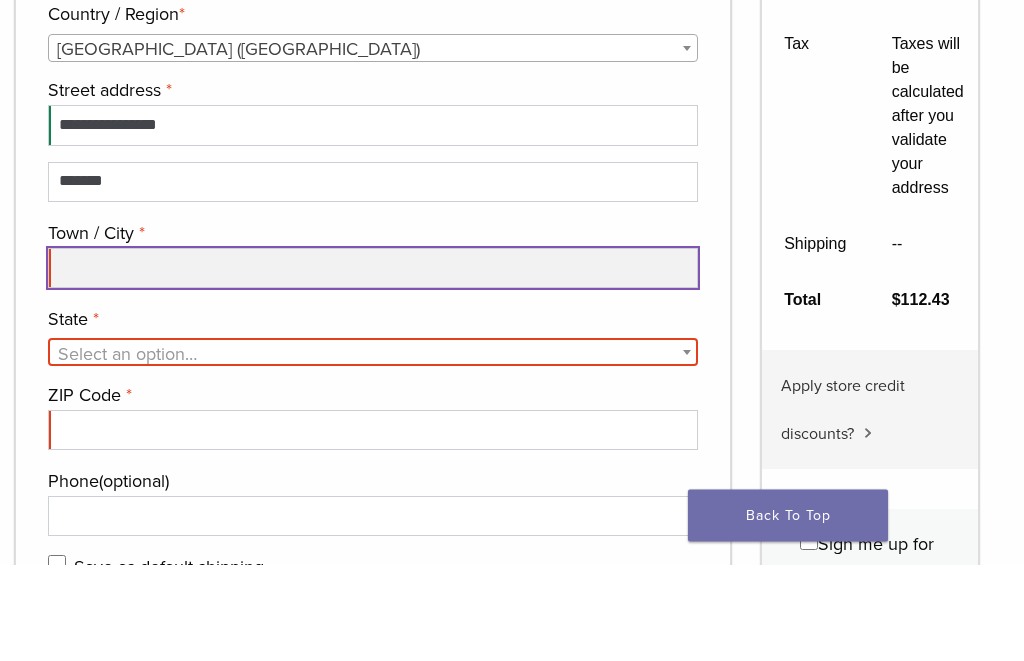 click on "Town / City   *" at bounding box center (373, 365) 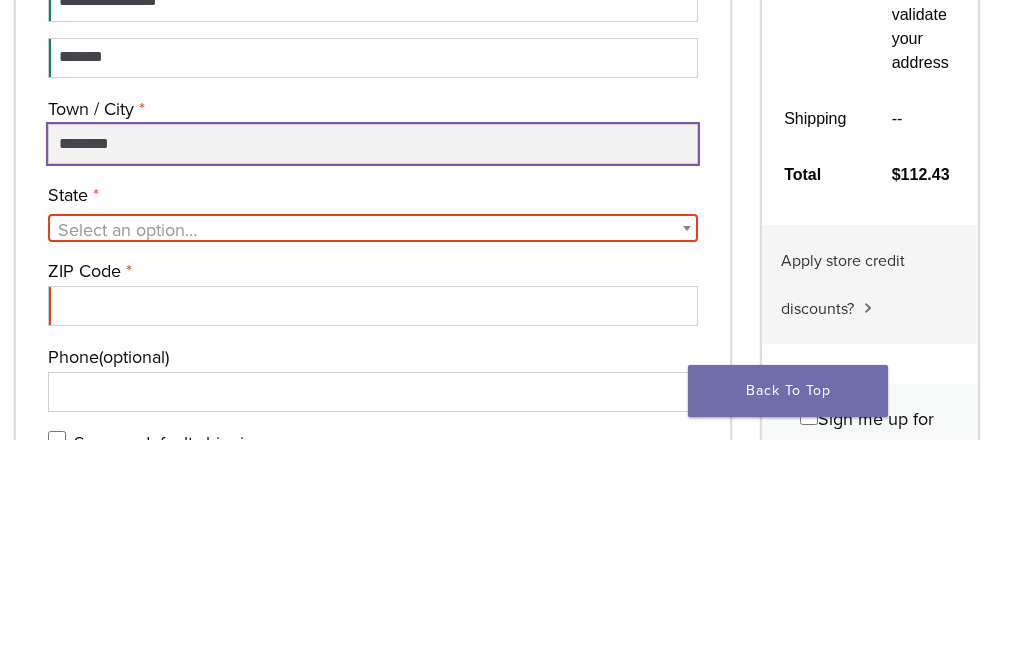 type on "*******" 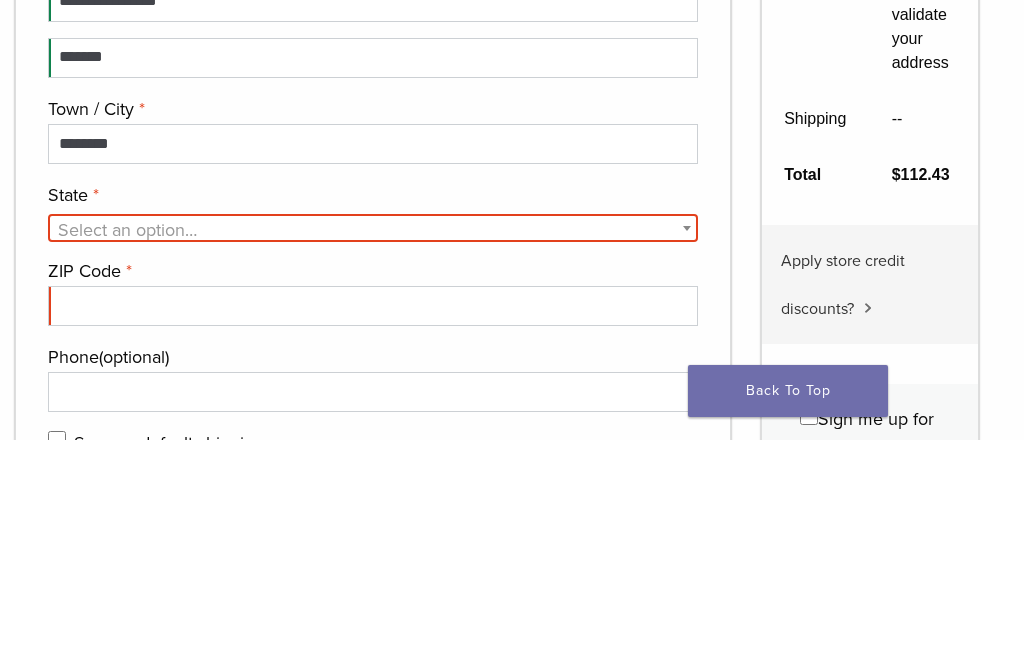 click on "Select an option…" at bounding box center [373, 451] 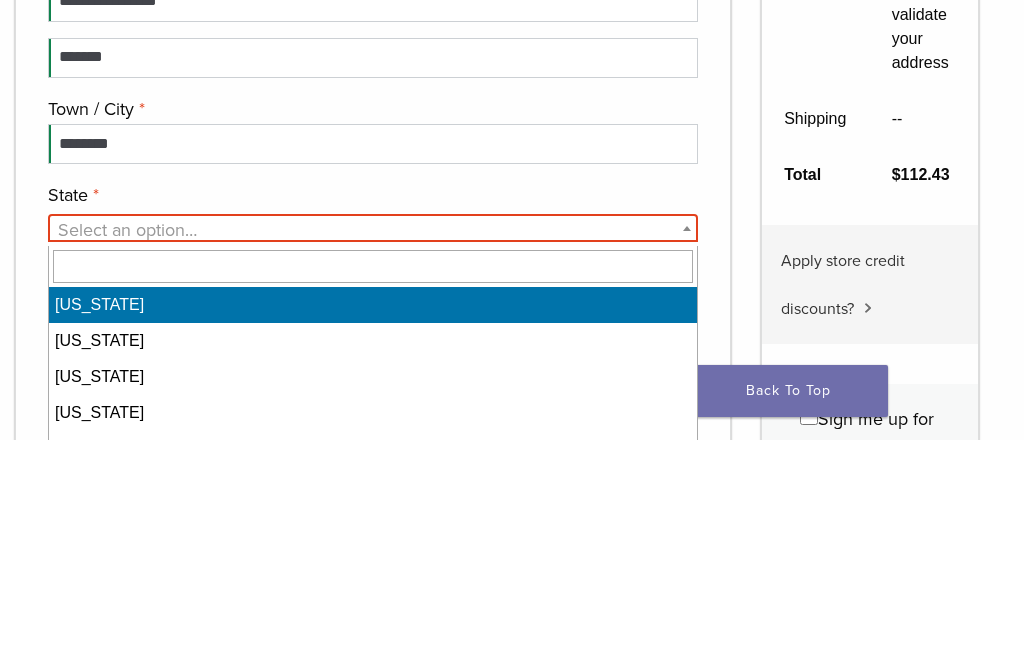 scroll, scrollTop: 900, scrollLeft: 0, axis: vertical 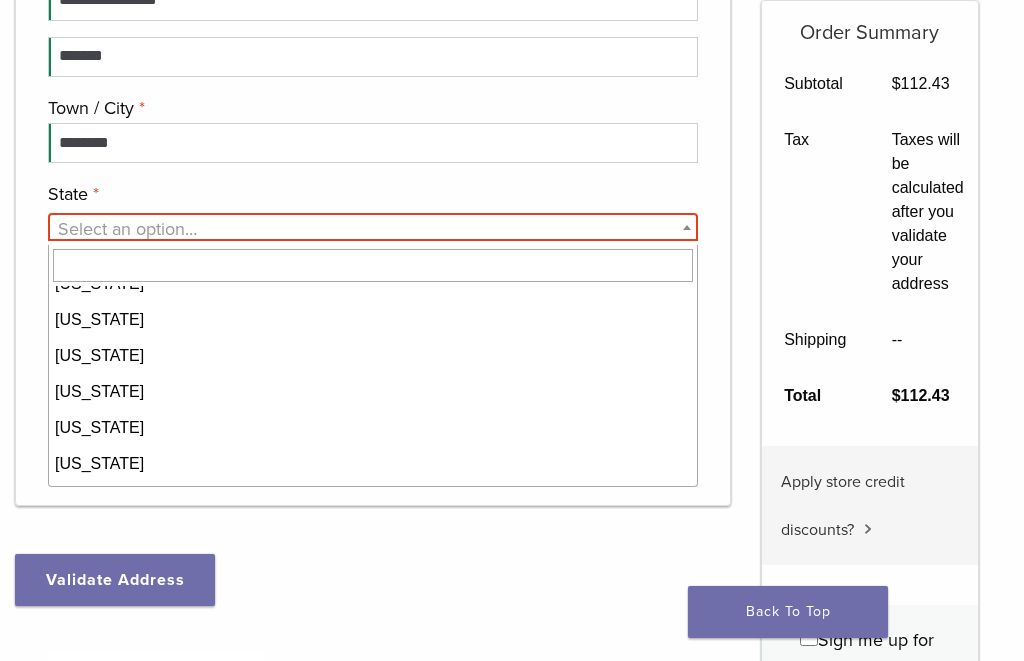 select on "**" 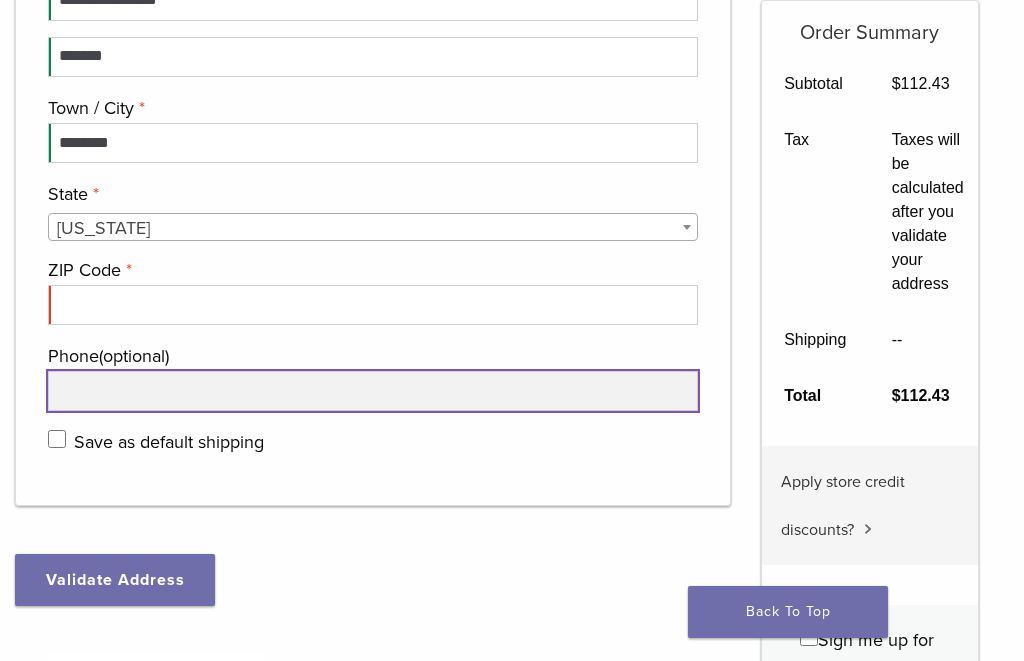 click on "Phone  (optional)" at bounding box center [373, 391] 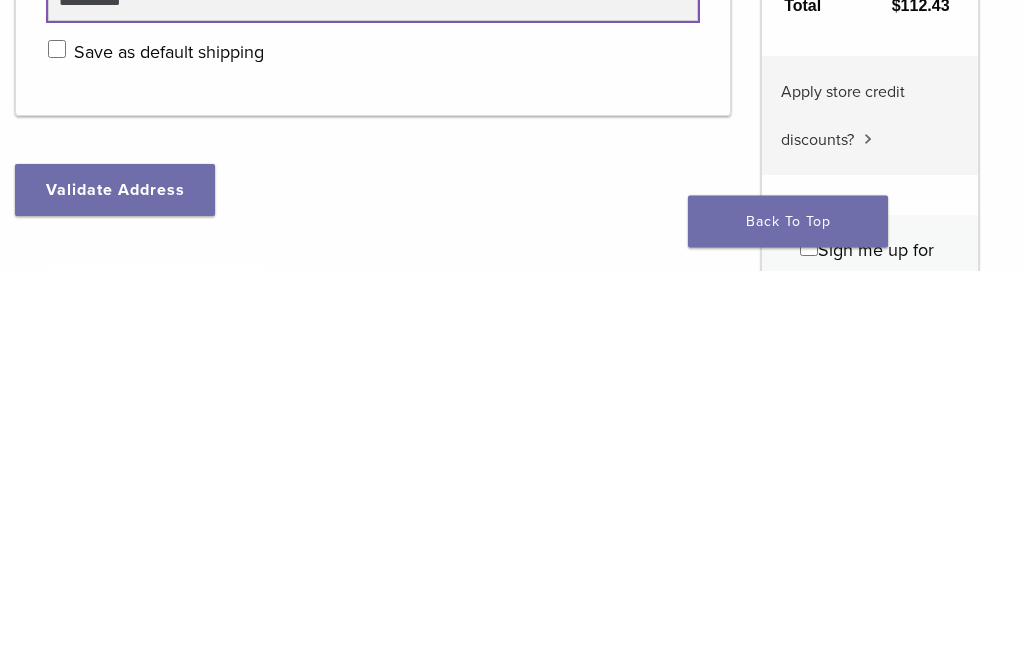 type on "**********" 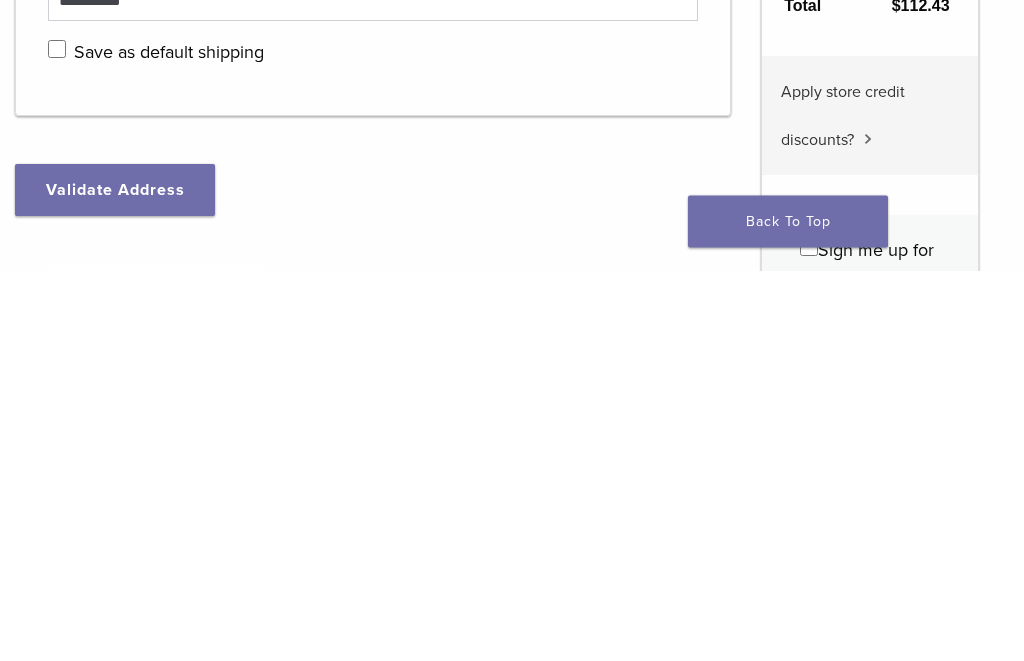 click on "Validate Address" at bounding box center [115, 581] 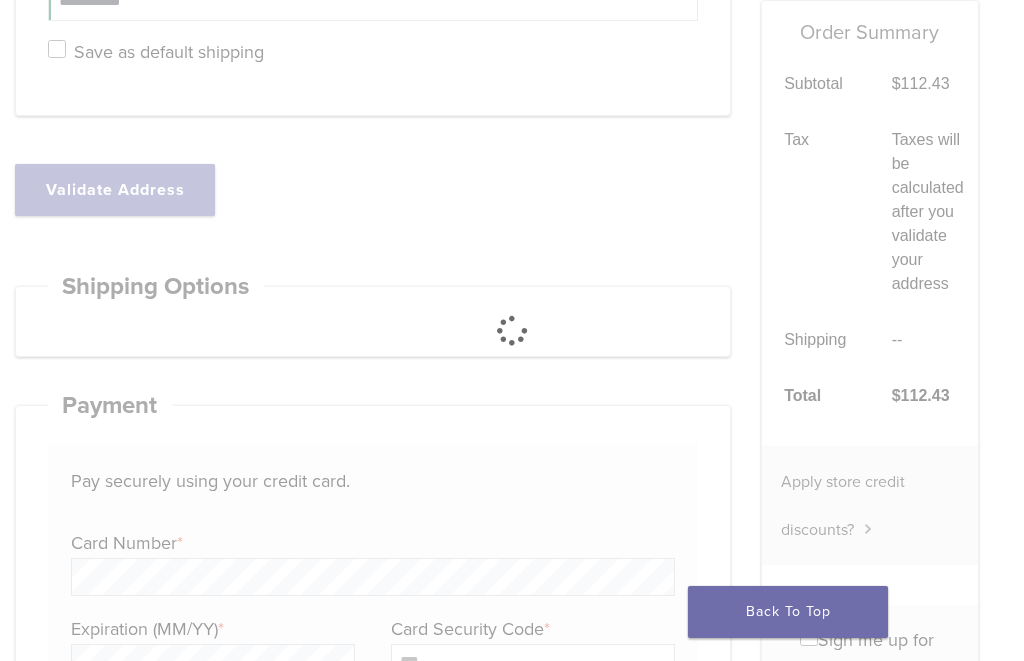 type on "**********" 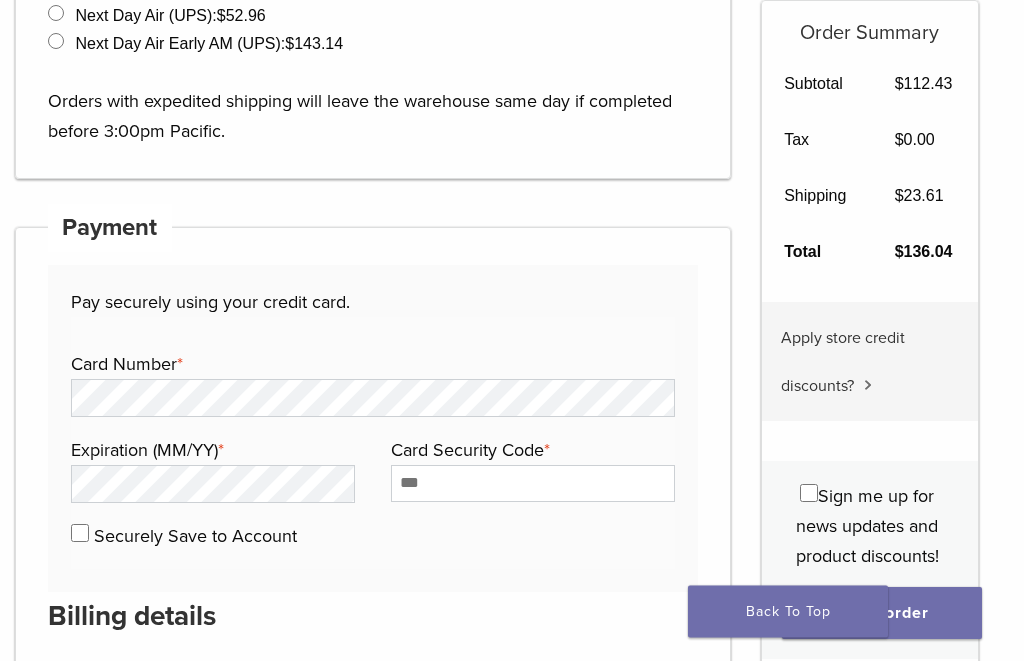 scroll, scrollTop: 1763, scrollLeft: 0, axis: vertical 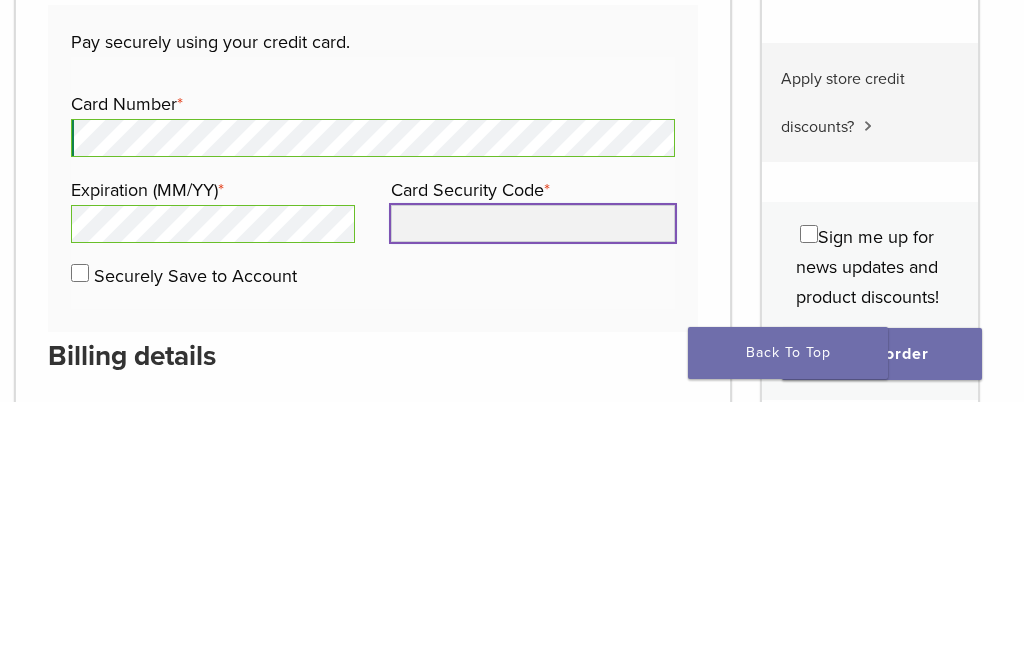 click on "Card Security Code  *" at bounding box center (533, 482) 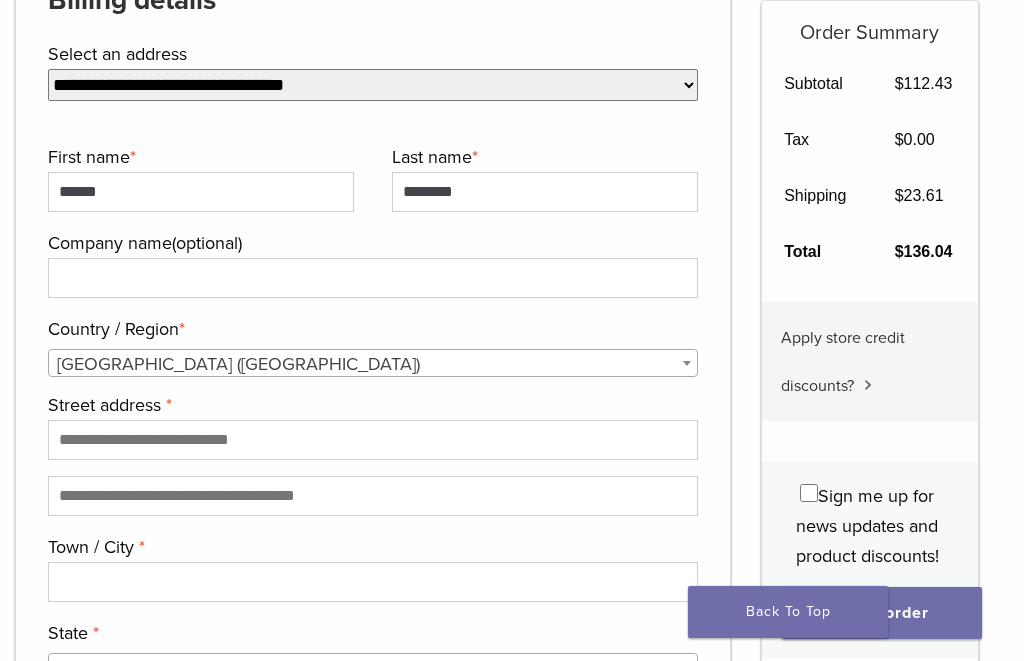 scroll, scrollTop: 2360, scrollLeft: 0, axis: vertical 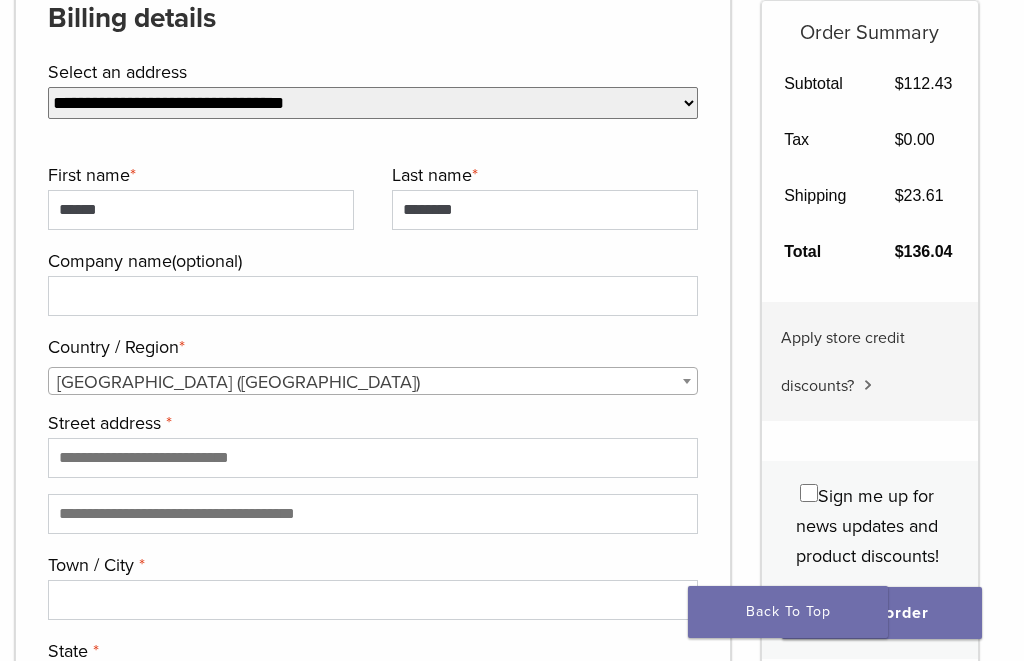 type on "***" 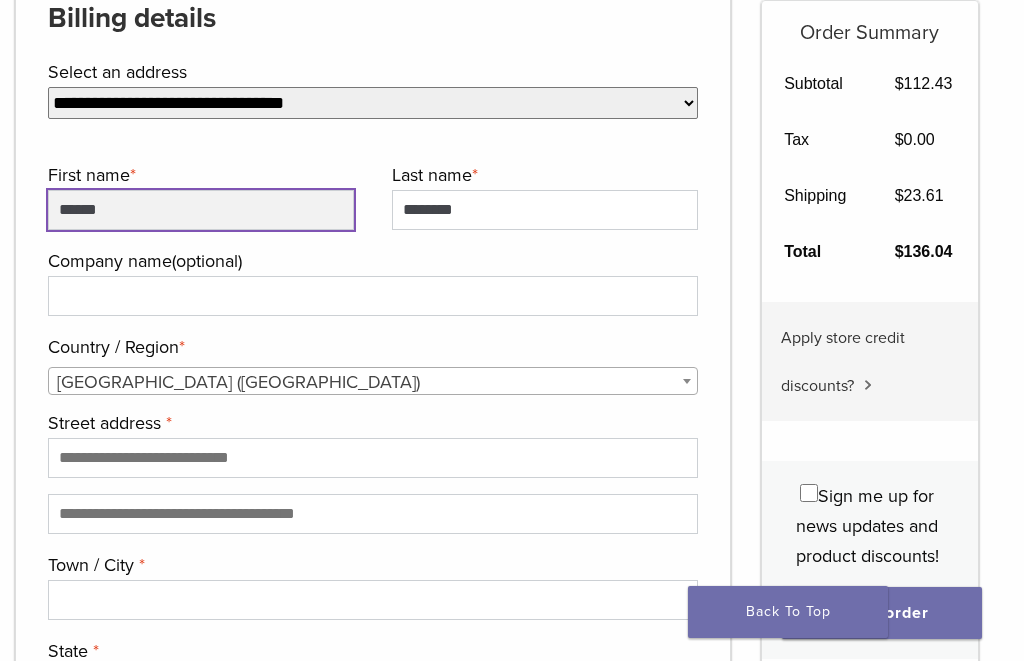 click on "******" at bounding box center (201, 210) 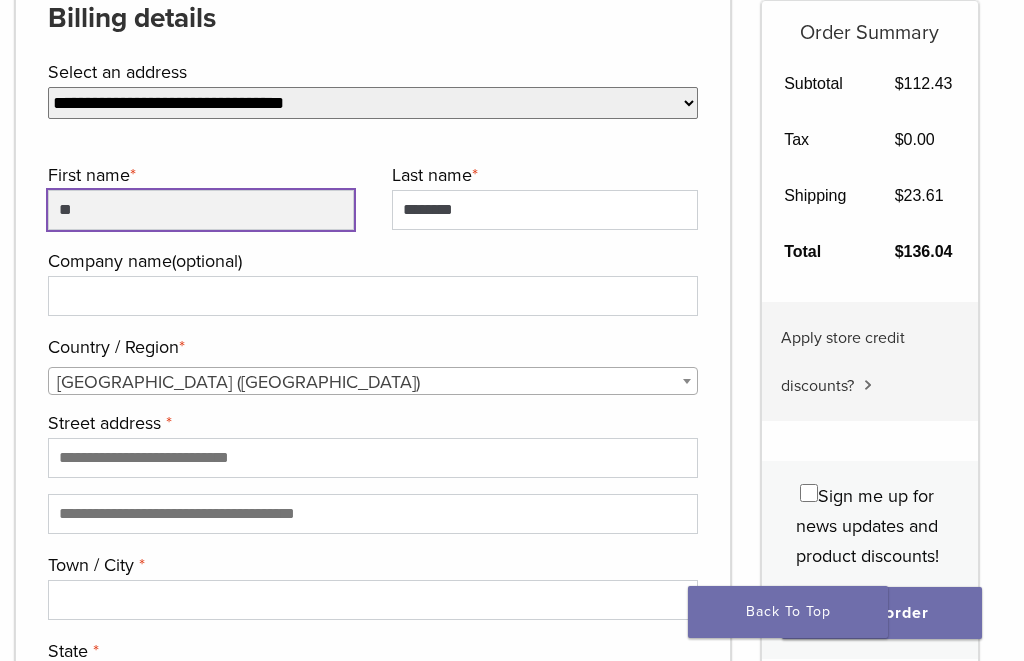 type on "*" 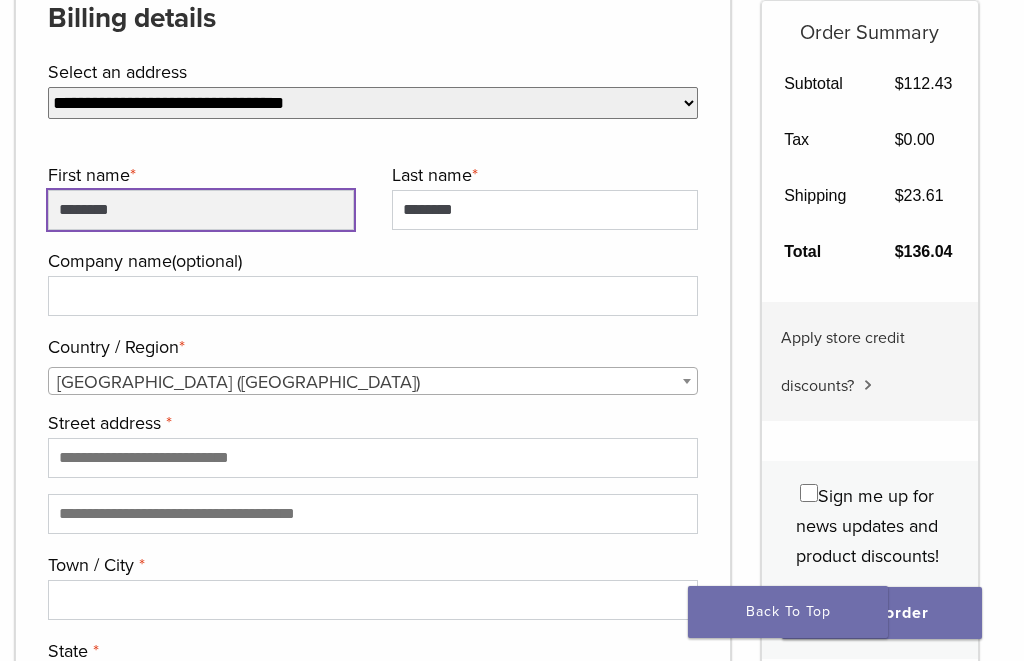 type on "********" 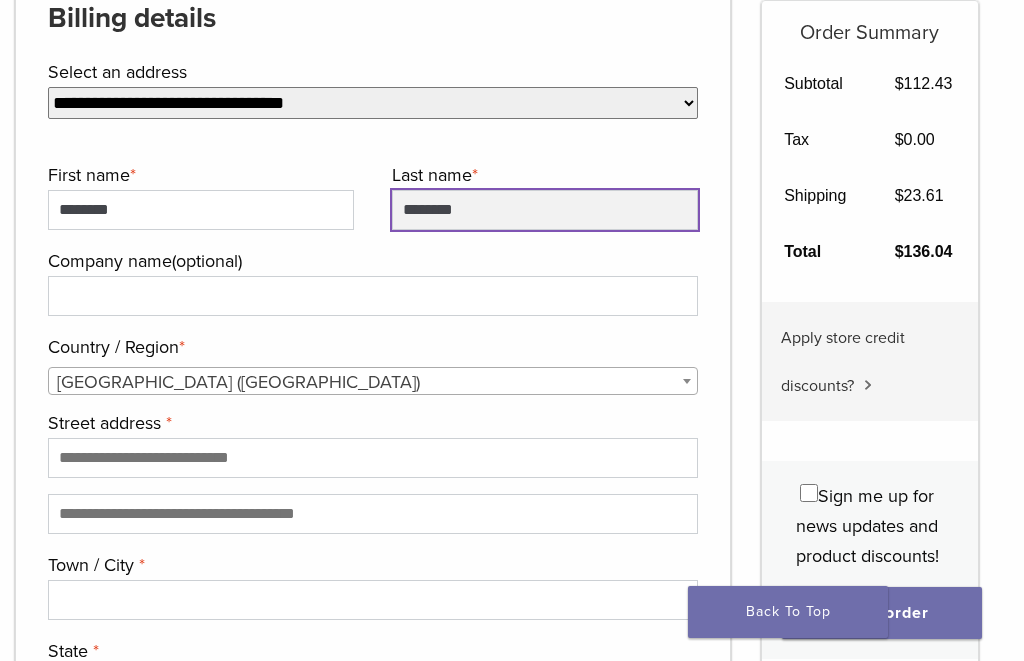 click on "********" at bounding box center [545, 210] 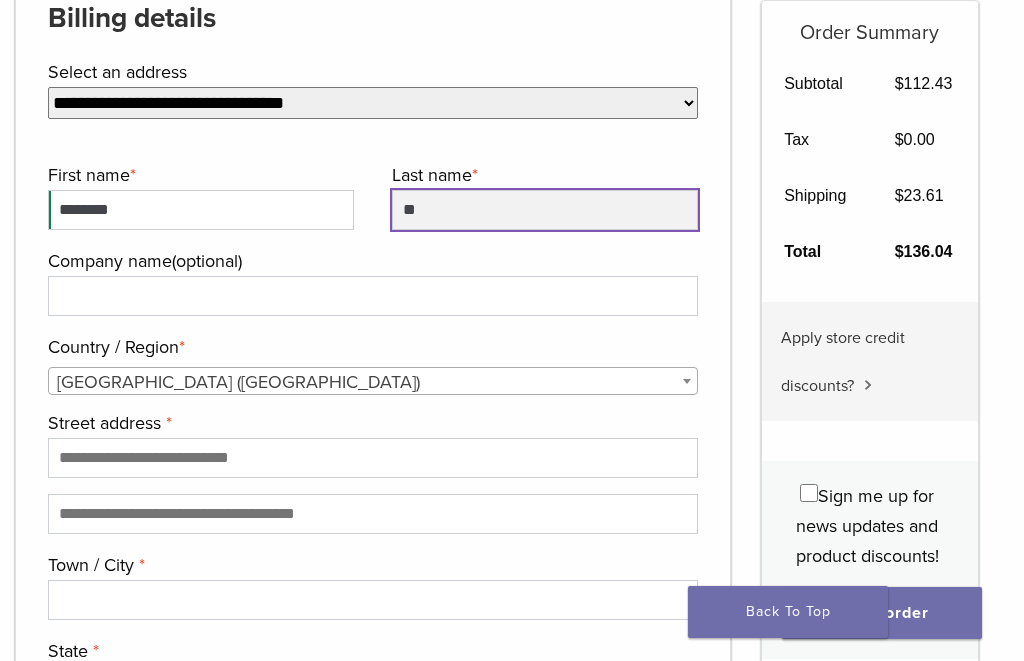 type on "*" 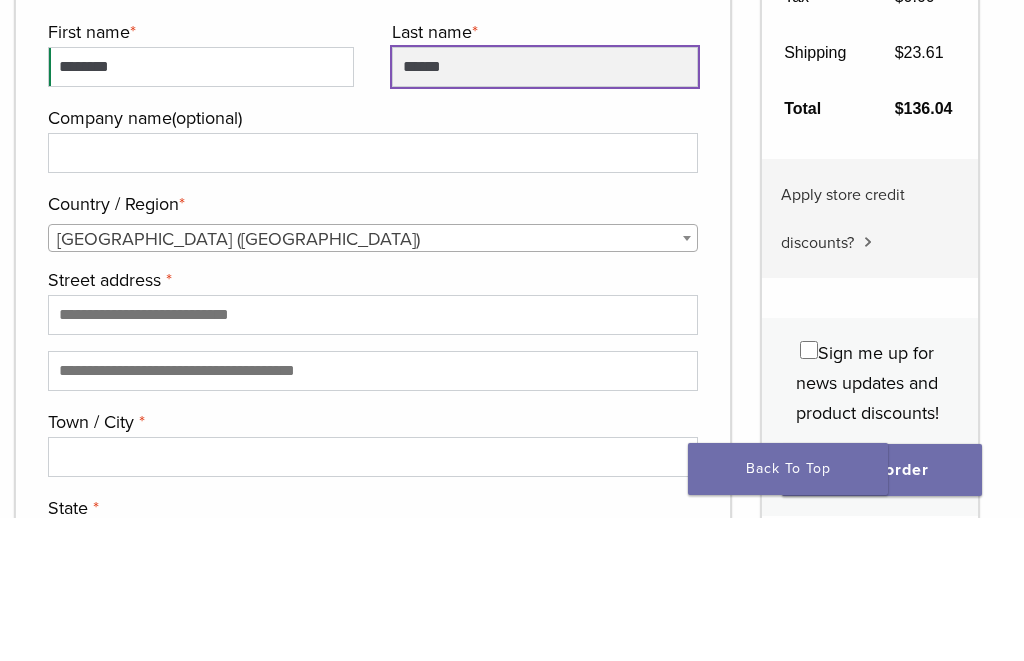 type on "******" 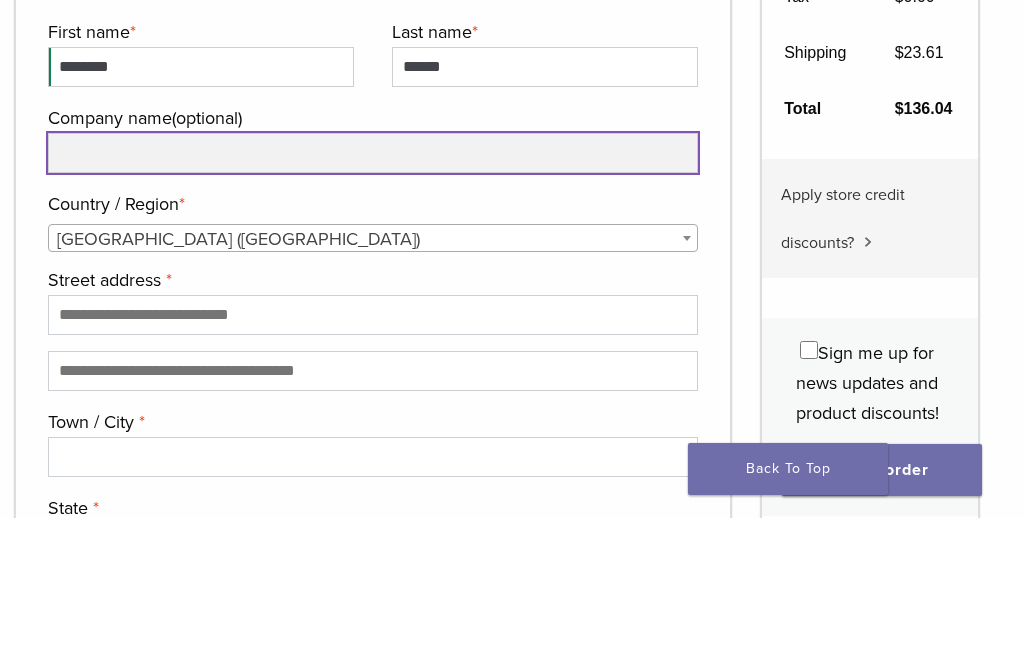 click on "Company name  (optional)" at bounding box center (373, 296) 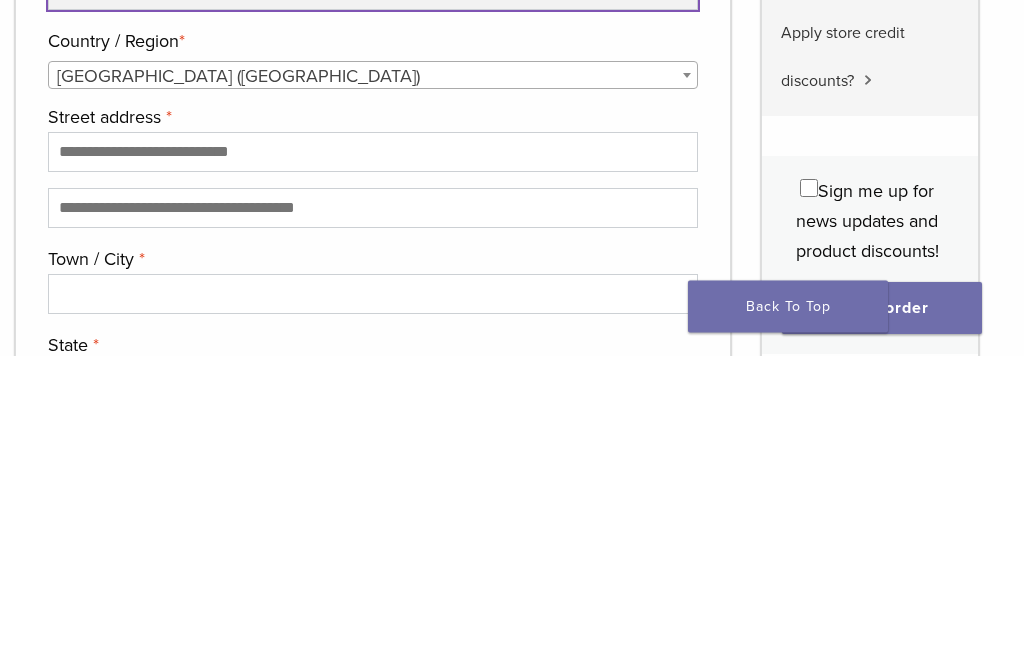 type on "**********" 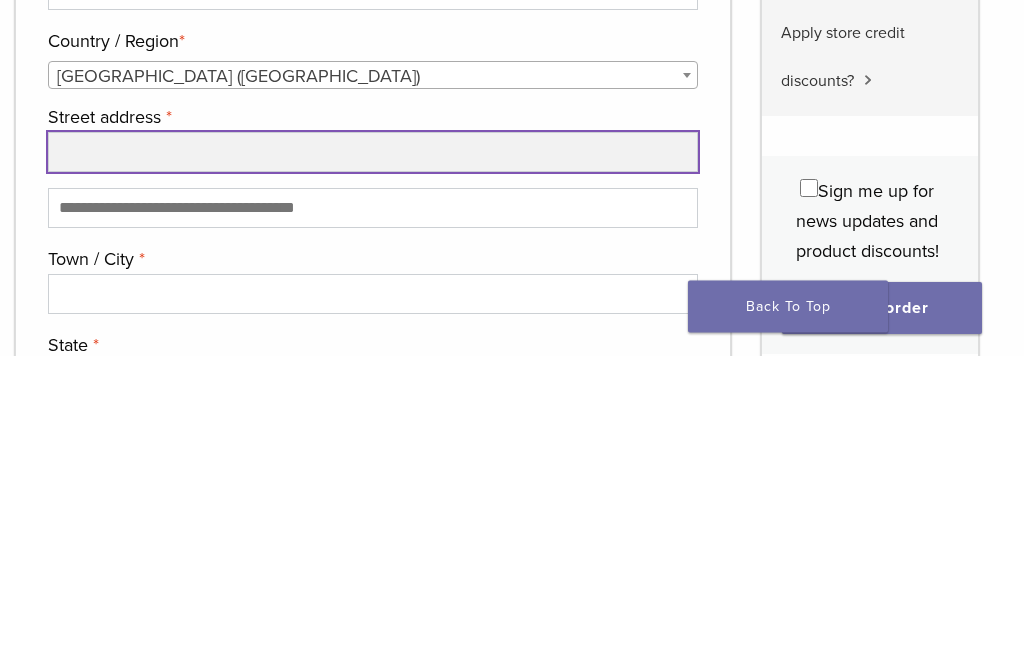 click on "Street address   *" at bounding box center [373, 458] 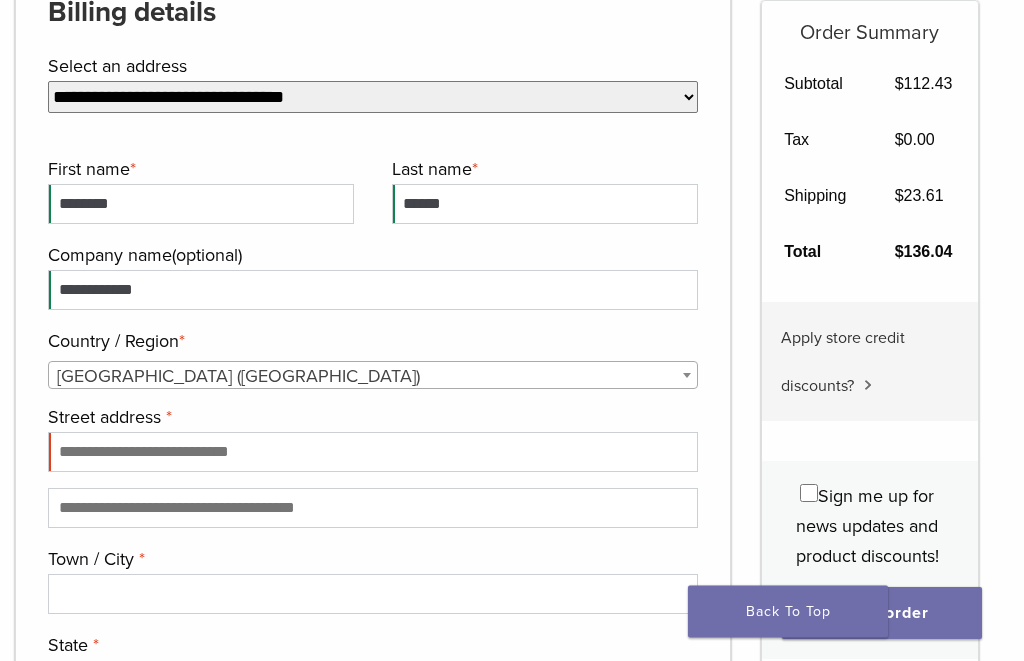 scroll, scrollTop: 2366, scrollLeft: 0, axis: vertical 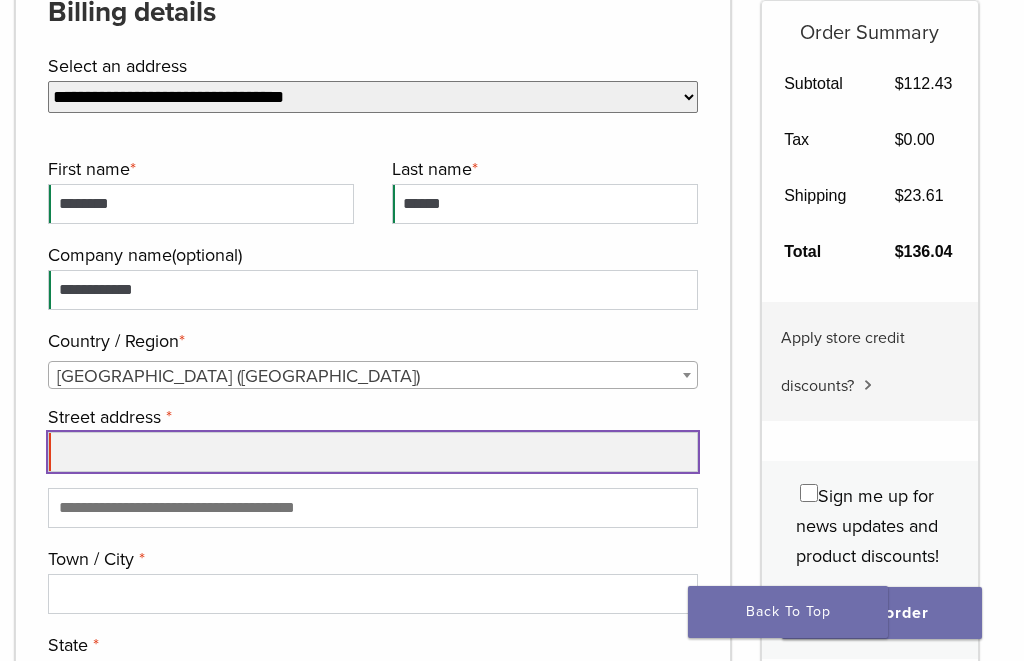 click on "Street address   *" at bounding box center (373, 452) 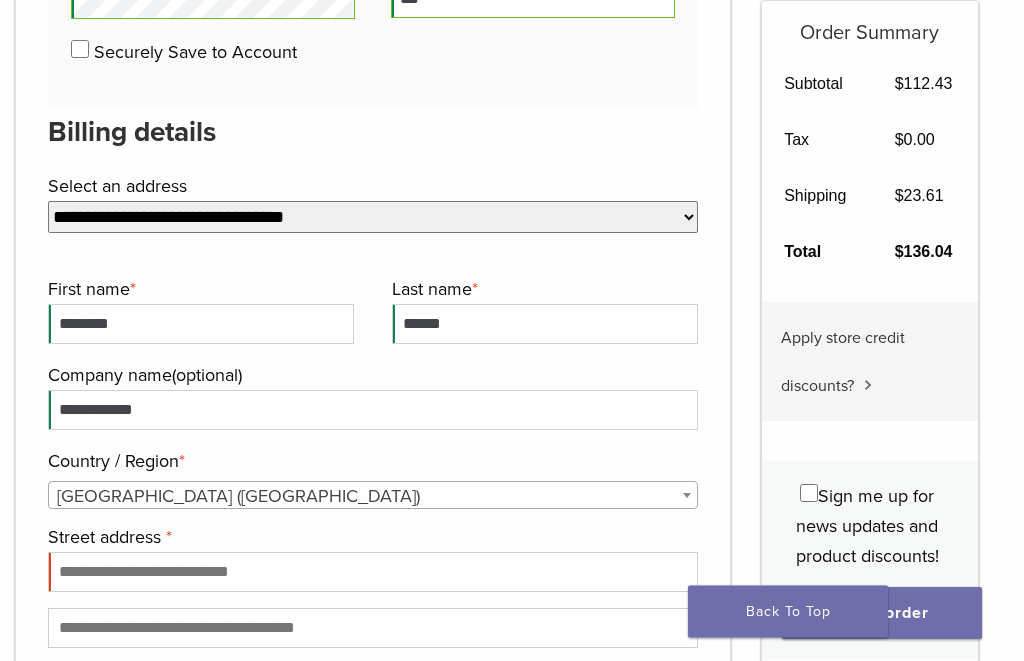 scroll, scrollTop: 2274, scrollLeft: 0, axis: vertical 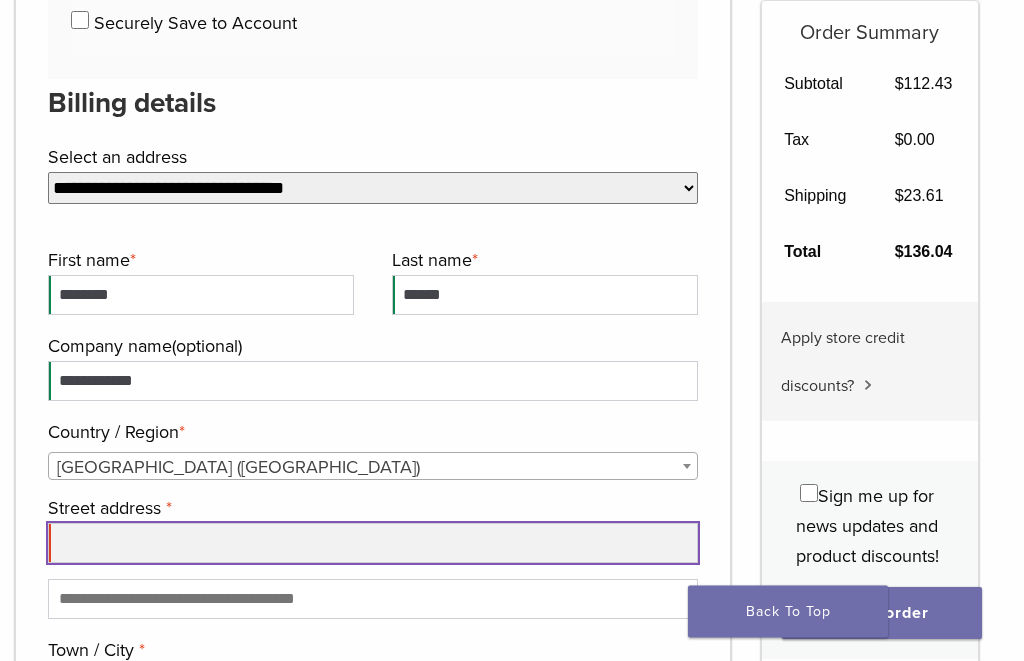 click on "Street address   *" at bounding box center [373, 544] 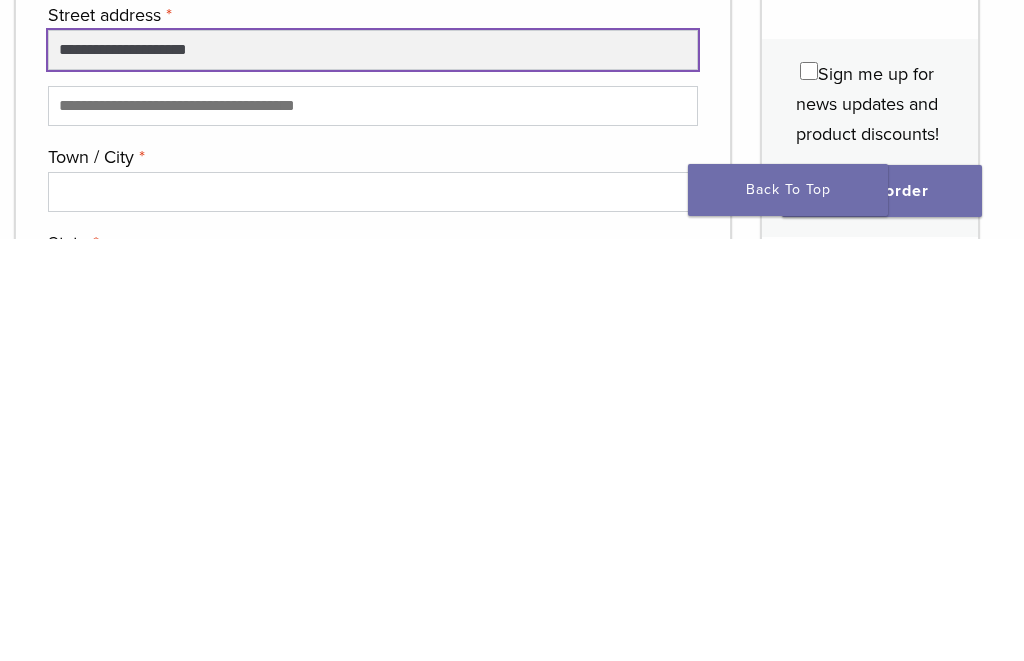 scroll, scrollTop: 2347, scrollLeft: 0, axis: vertical 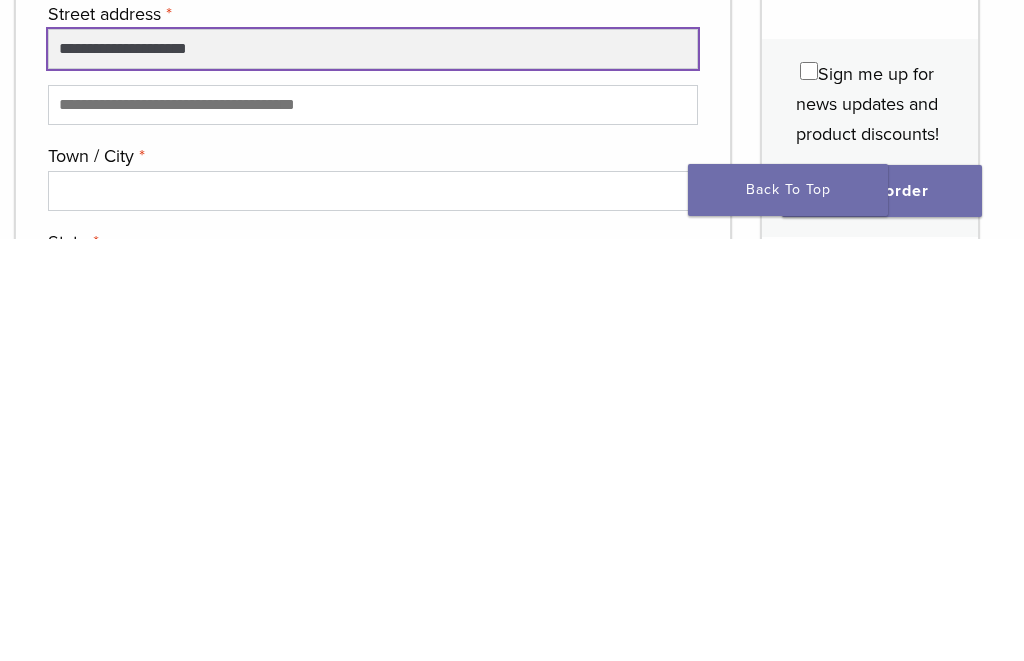 type on "**********" 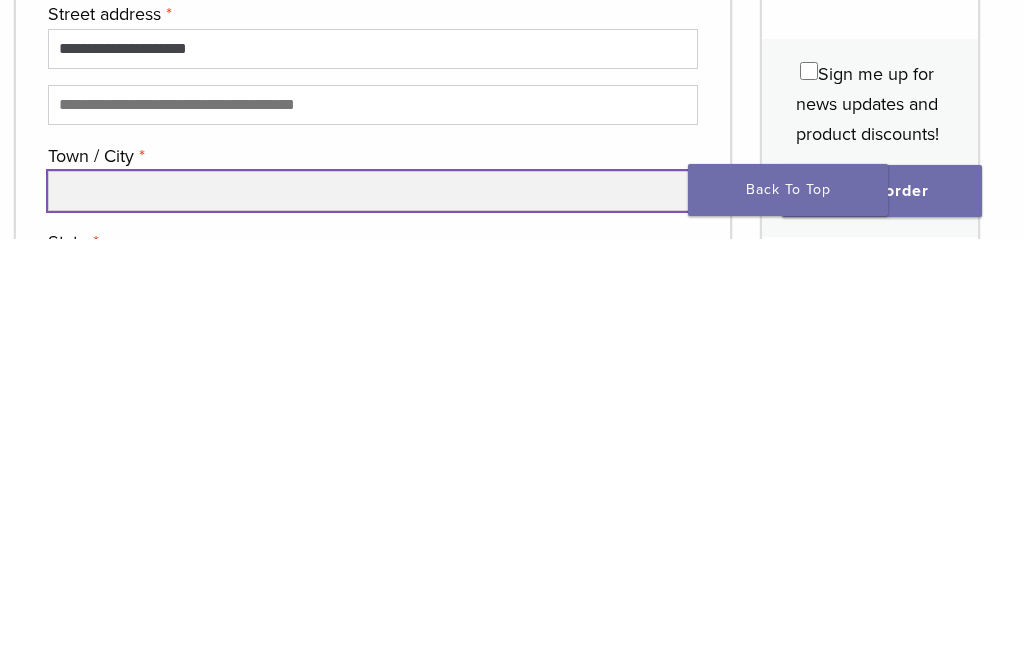 click on "Town / City   *" at bounding box center (373, 613) 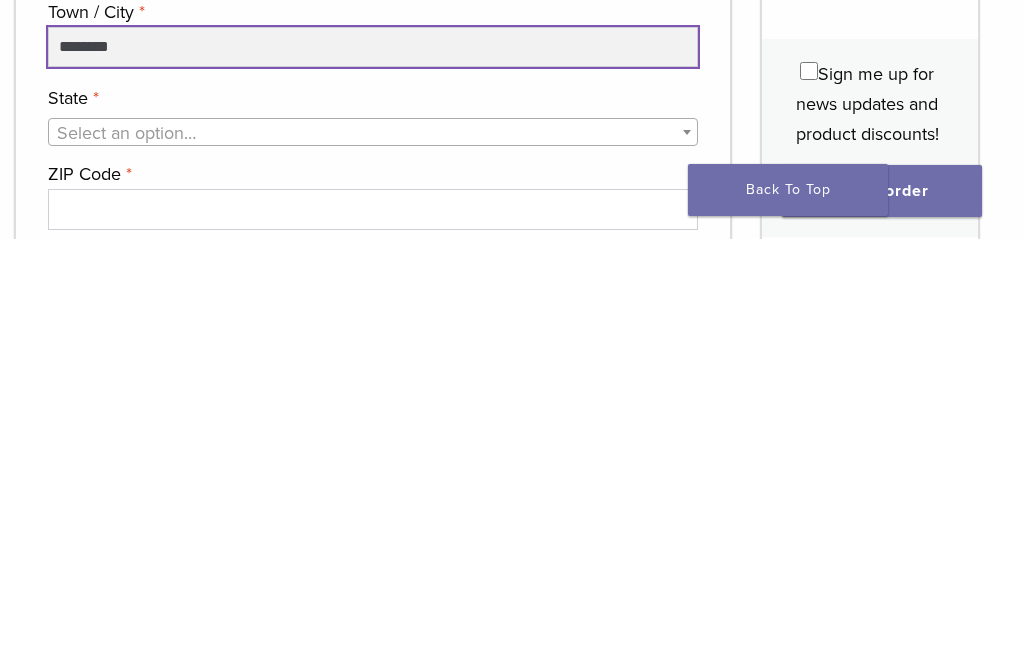 type on "********" 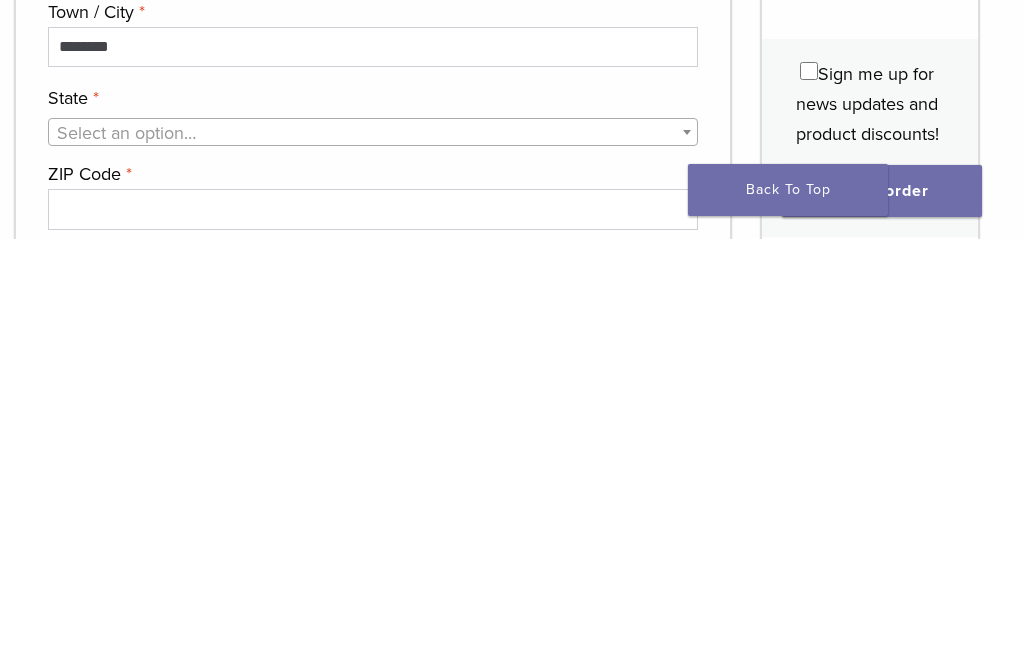 click on "US
[PHONE_NUMBER]
Search
My Account
1 item
Back to product site
Products Courses Resources Expand child menu
Technique Guides, IFU, & SDS
Why Bioclear Find A Doctor Contact Us Expand child menu
Request a Virtual Demo
Return/Repairs
Products
Courses
Resources Expand child menu
Technique Guides, IFU, & SDS
Why Bioclear
Find A Doctor
Contact Us Expand child menu
Request a Virtual Demo
Return/Repairs
Search for:" at bounding box center (512, -416) 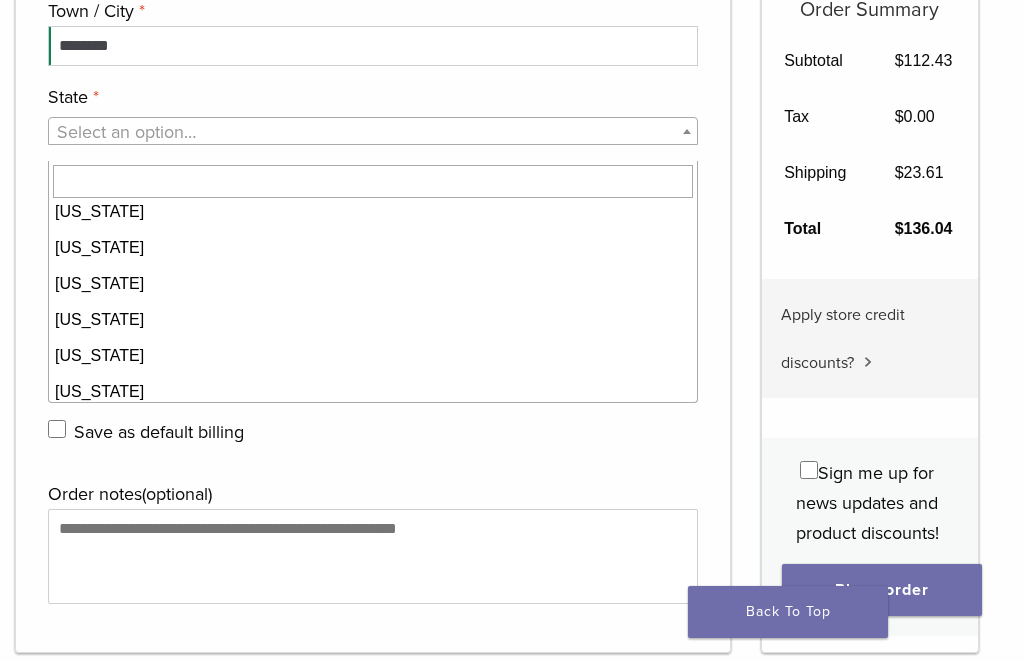 scroll, scrollTop: 858, scrollLeft: 0, axis: vertical 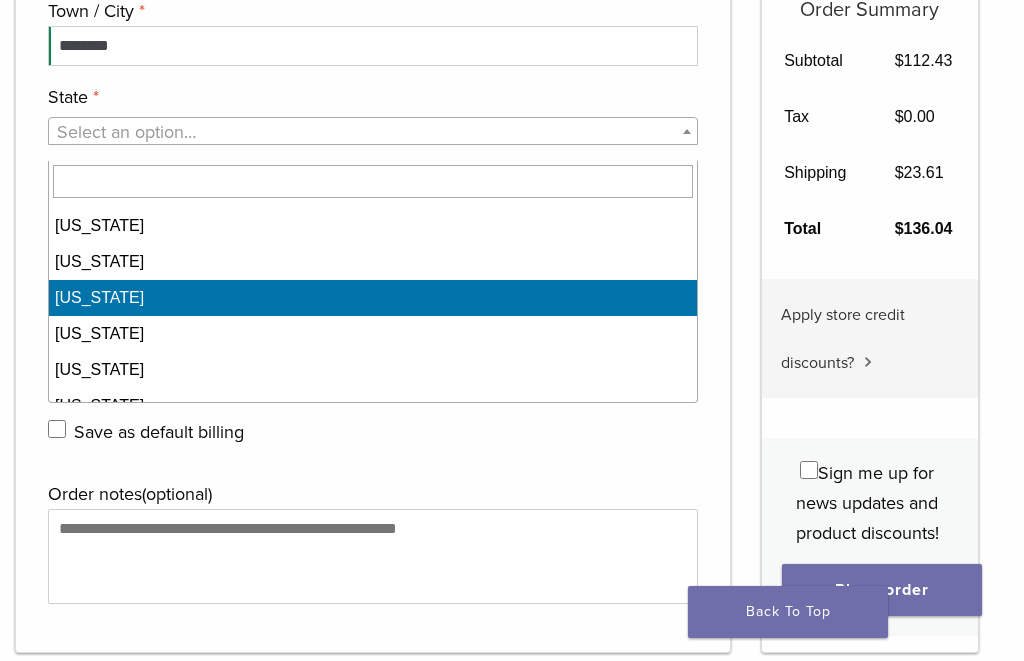 select on "**" 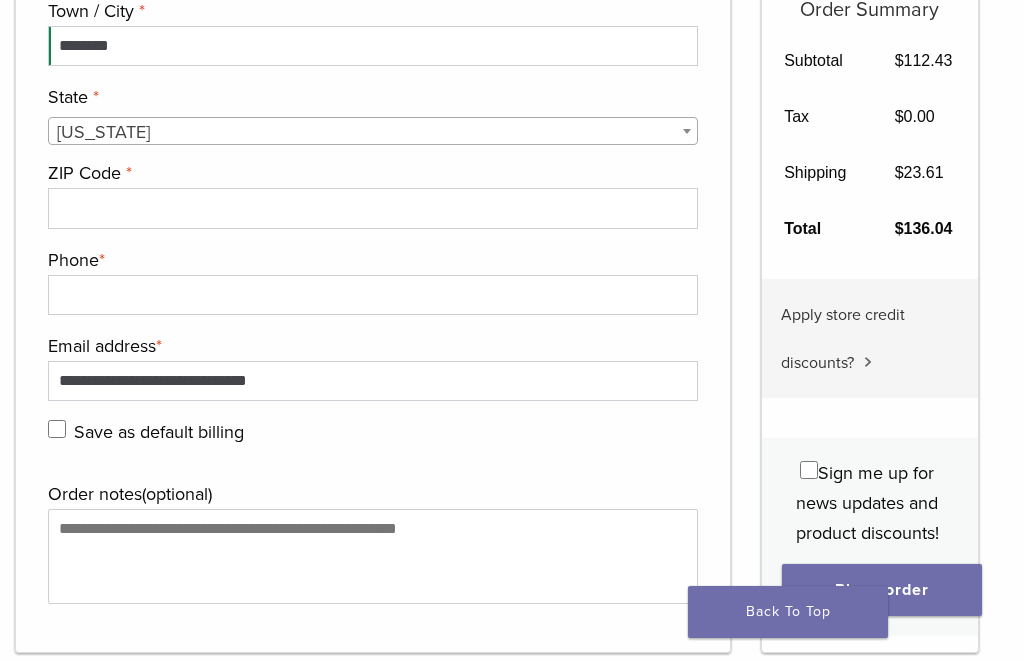 click on "ZIP Code   *" at bounding box center [370, 173] 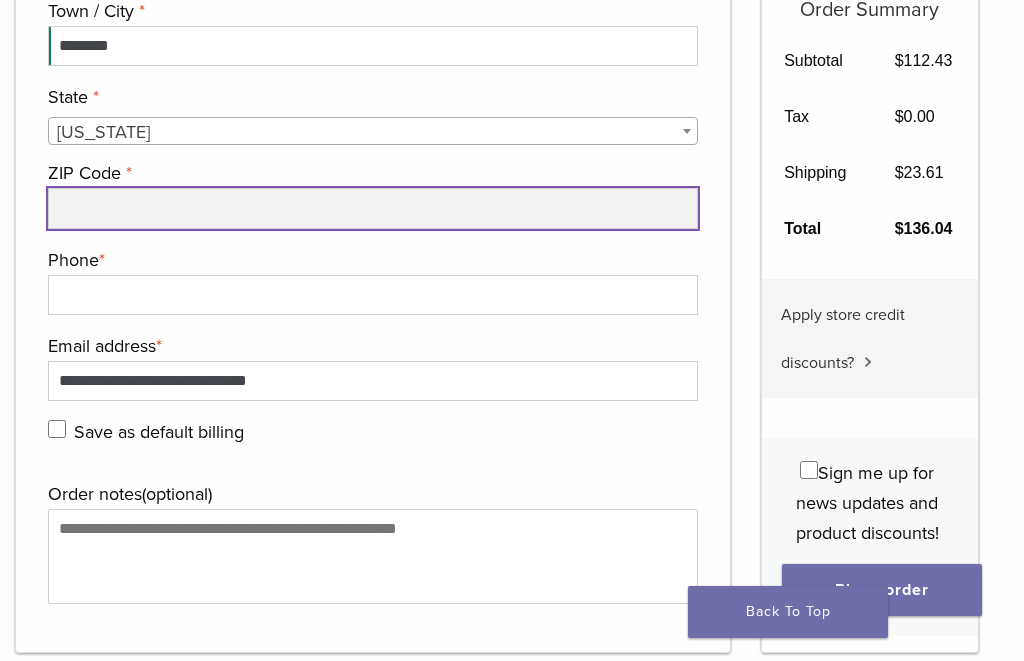 scroll, scrollTop: 2913, scrollLeft: 0, axis: vertical 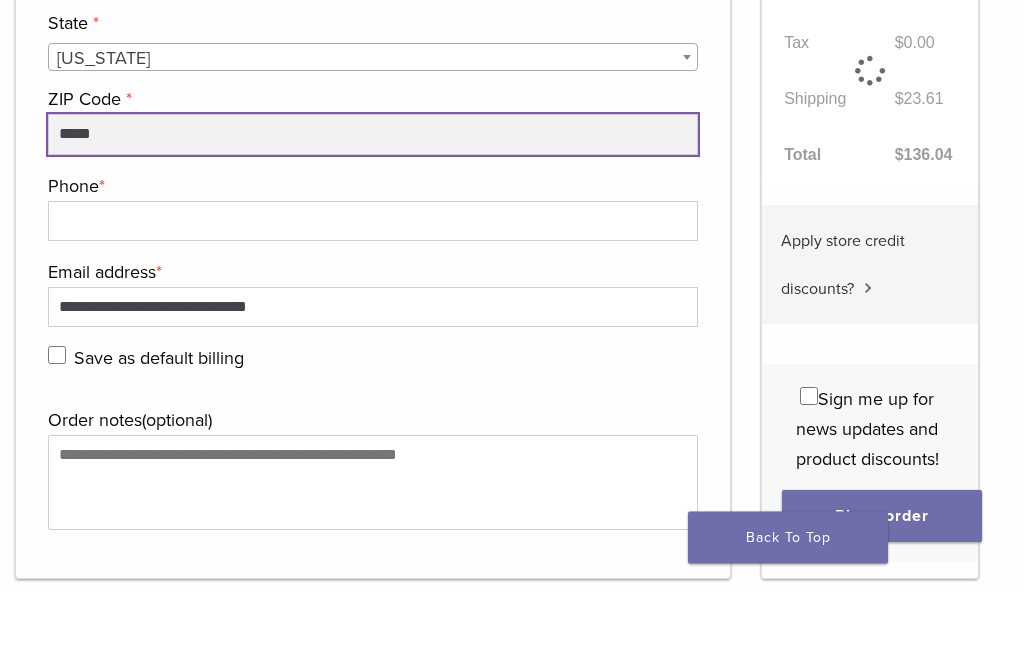 type on "*****" 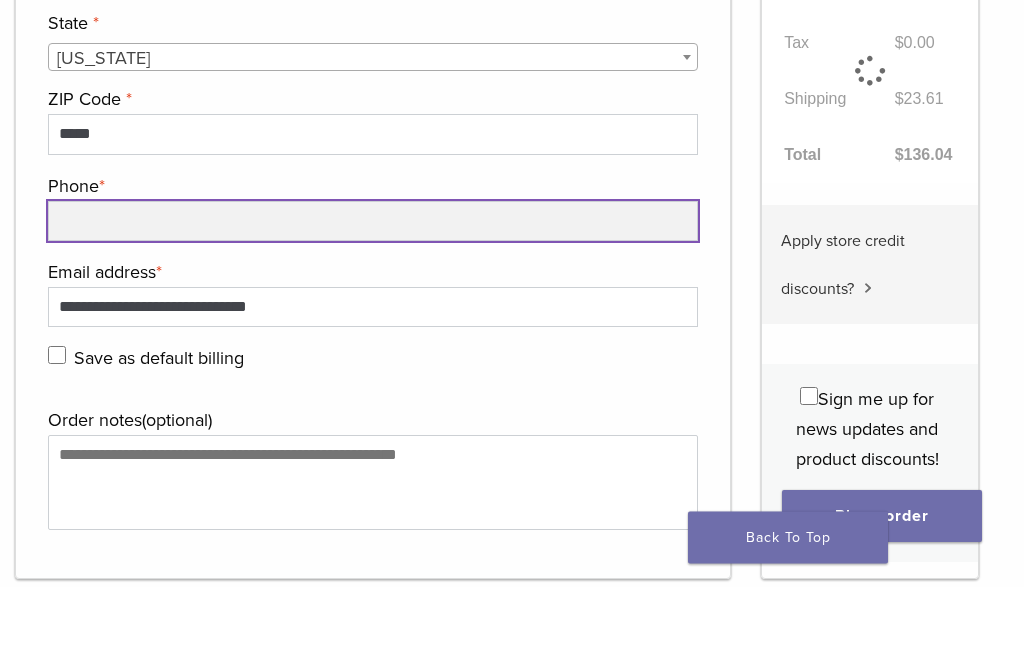 click on "Phone  *" at bounding box center [373, 296] 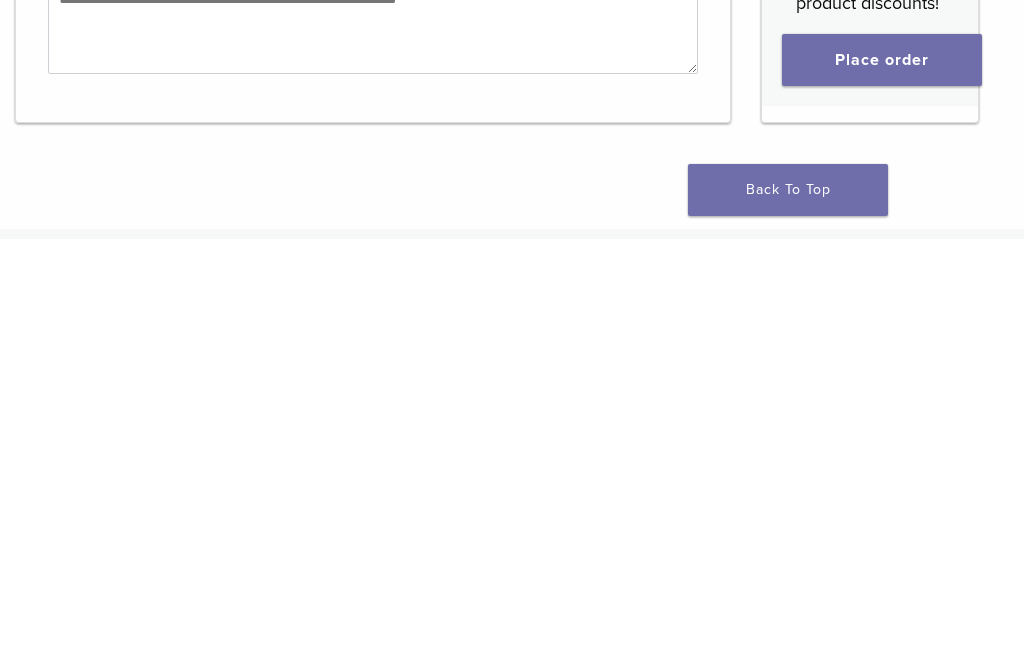 scroll, scrollTop: 3037, scrollLeft: 0, axis: vertical 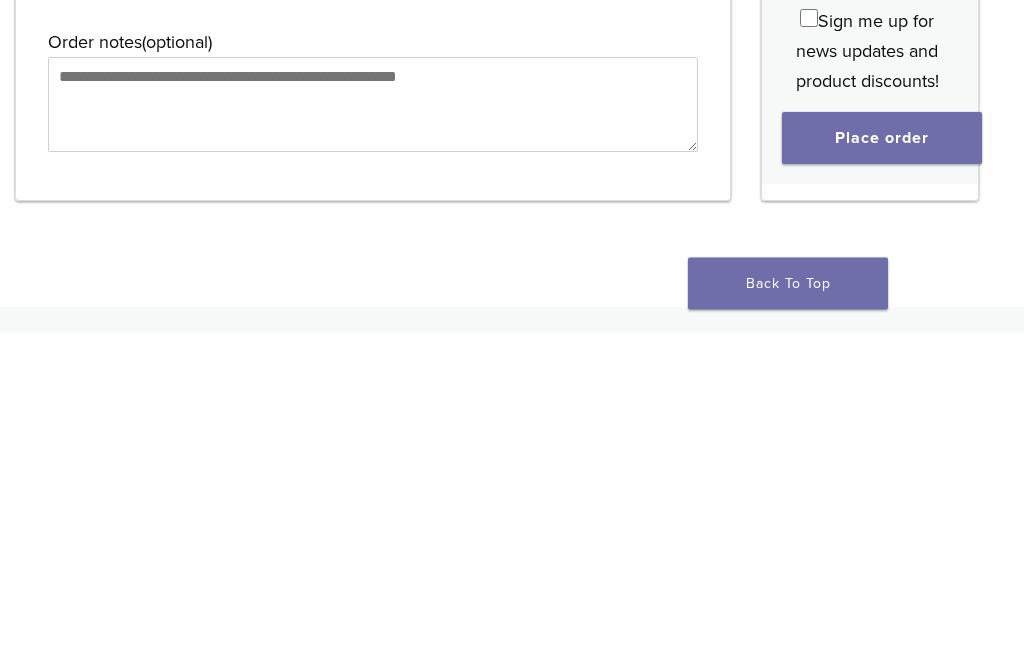 type on "**********" 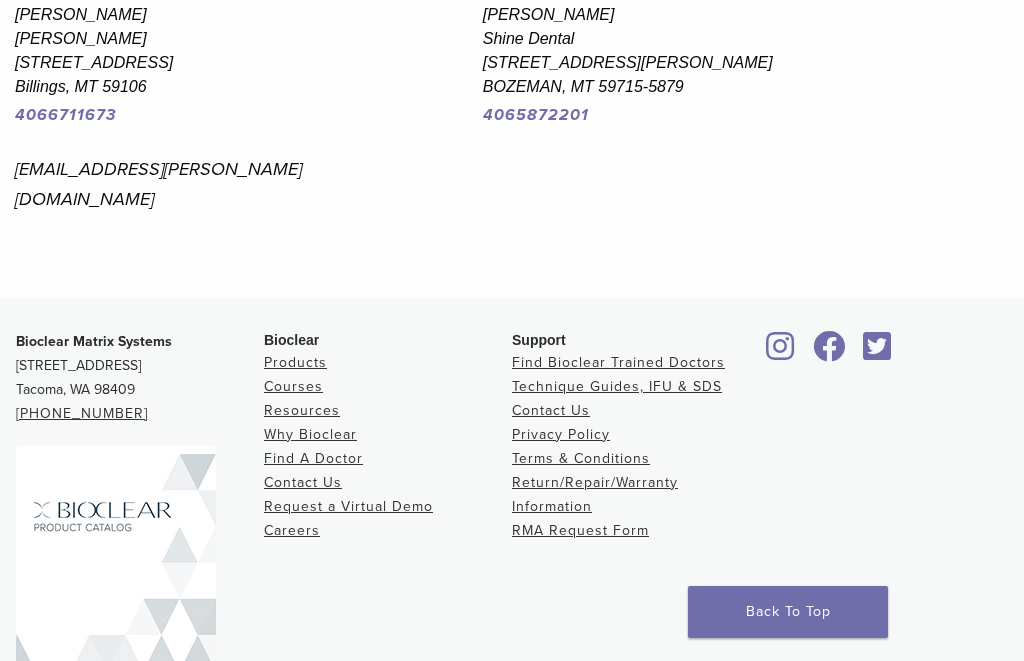 scroll, scrollTop: 1509, scrollLeft: 0, axis: vertical 